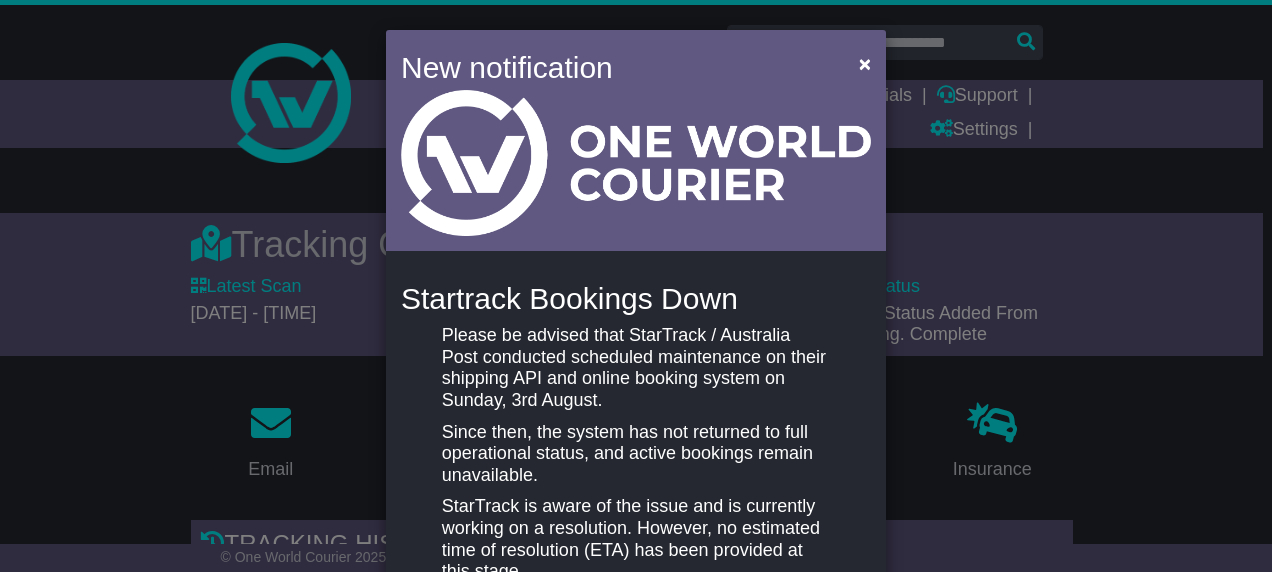 scroll, scrollTop: 0, scrollLeft: 0, axis: both 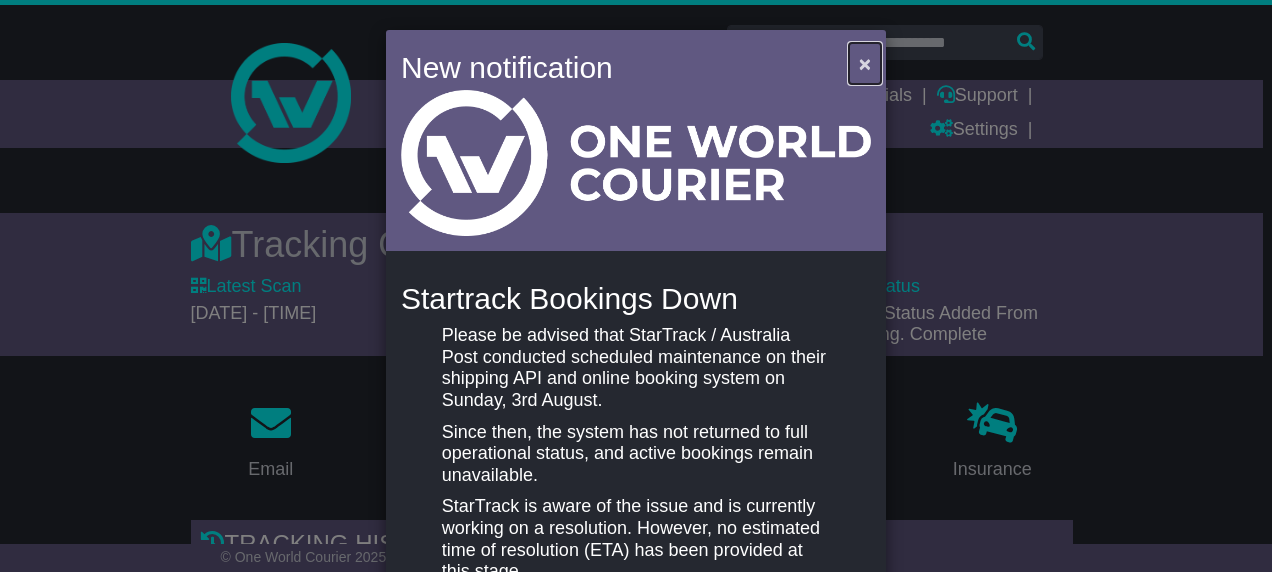click on "×" at bounding box center [865, 63] 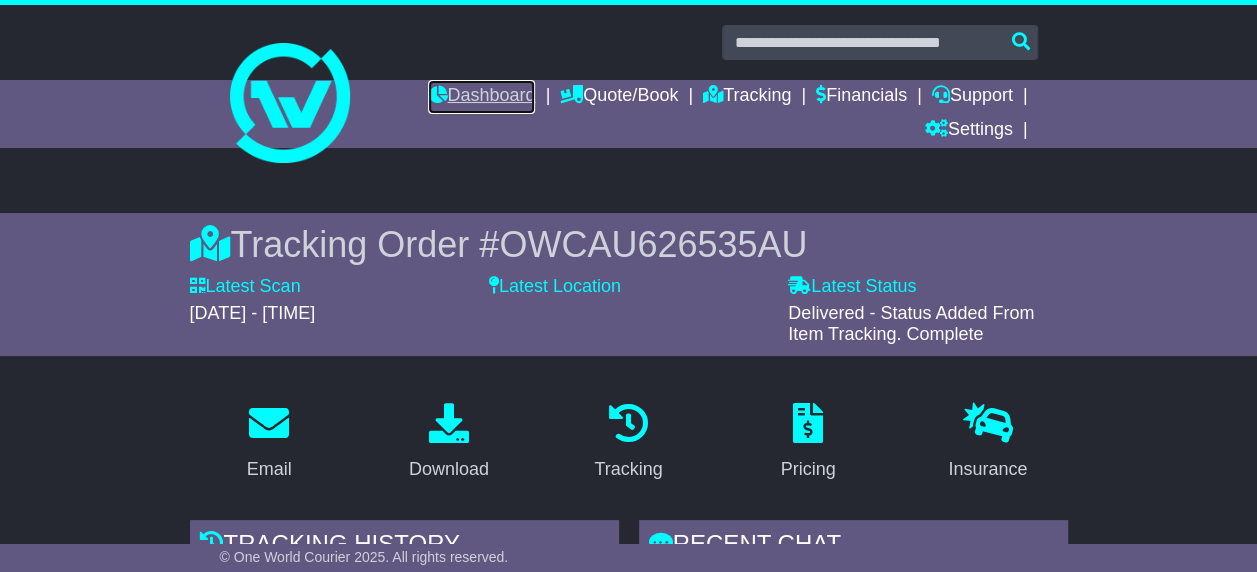 click on "Dashboard" at bounding box center (481, 97) 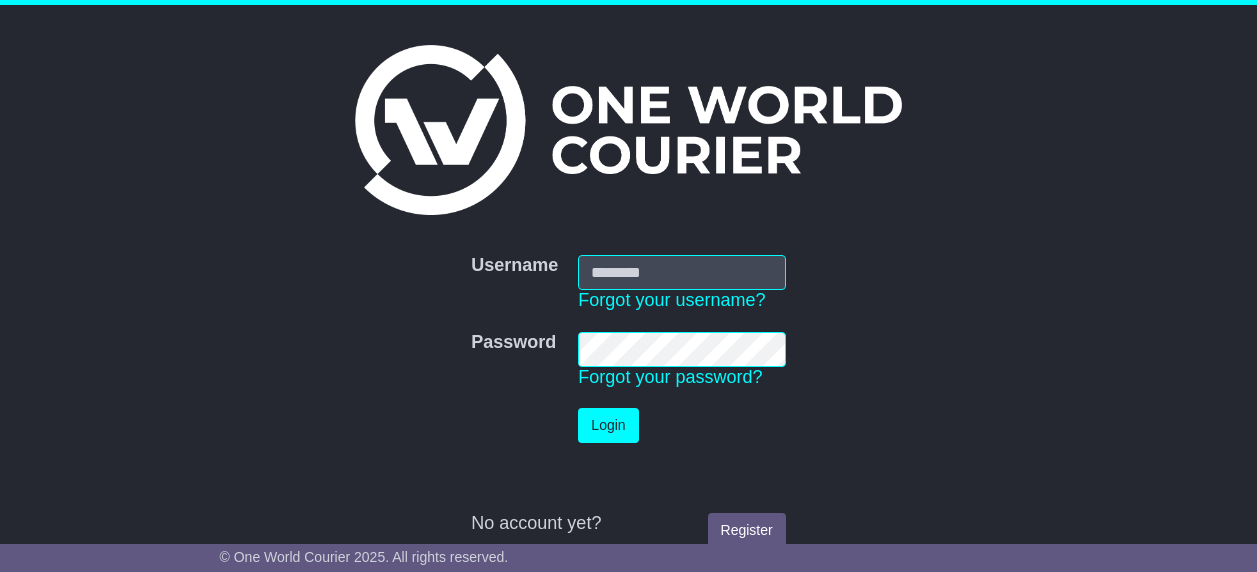 scroll, scrollTop: 0, scrollLeft: 0, axis: both 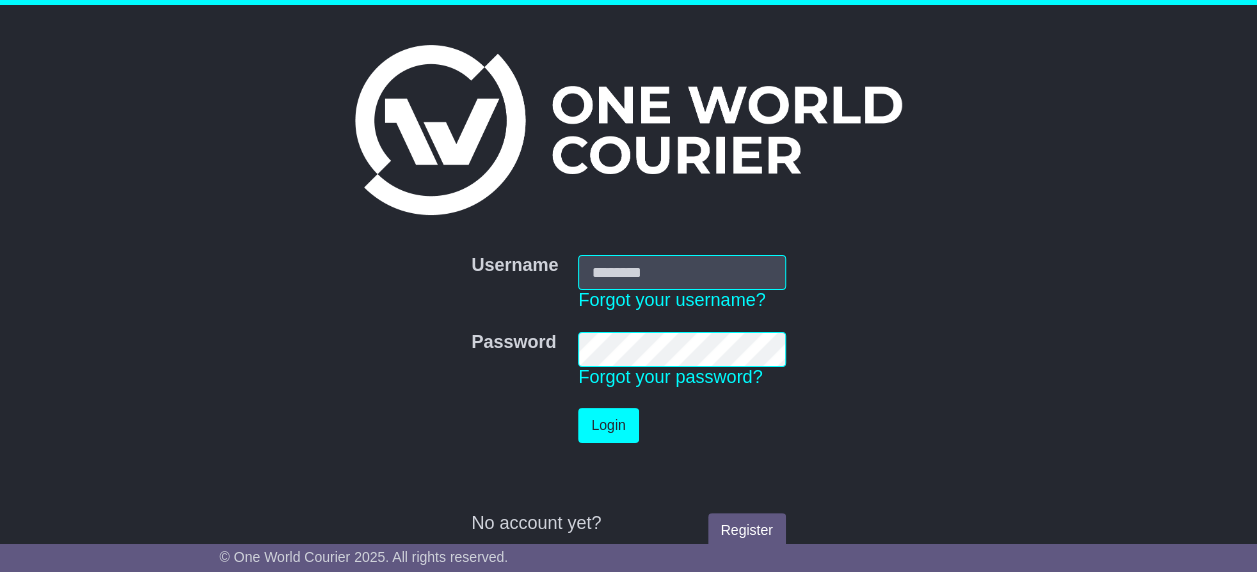 type on "**********" 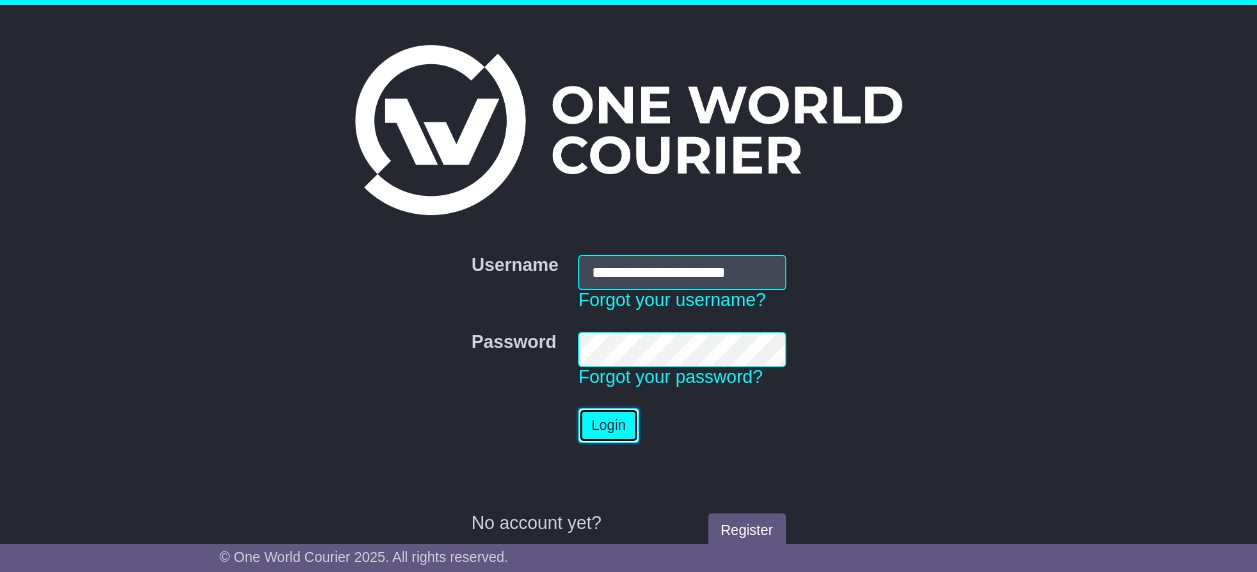 click on "Login" at bounding box center [608, 425] 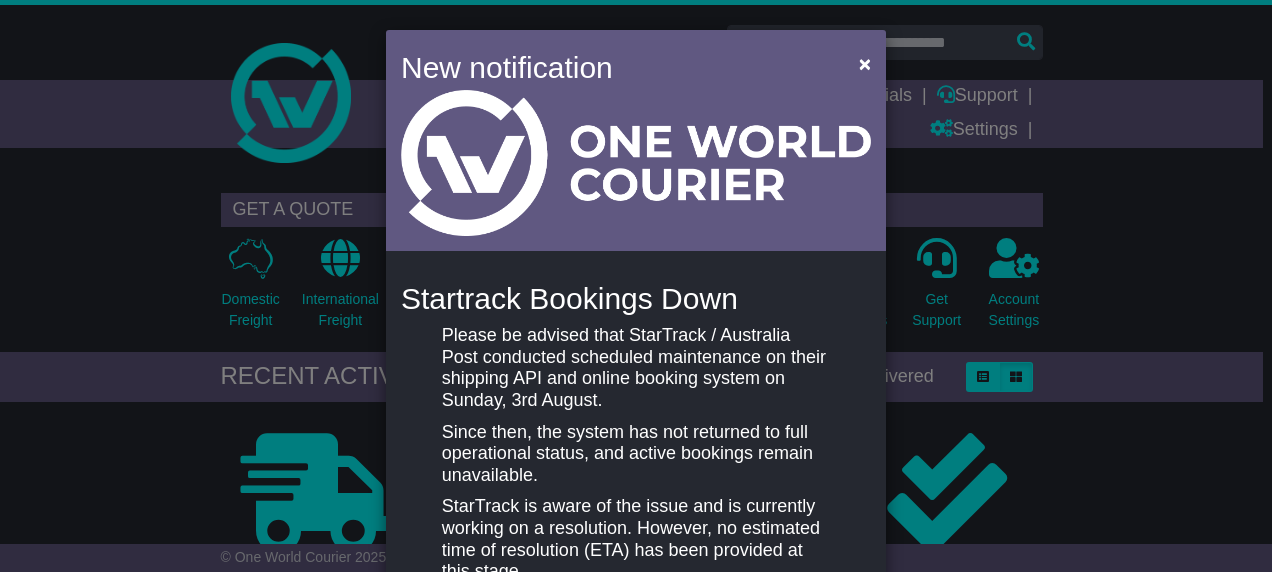 scroll, scrollTop: 0, scrollLeft: 0, axis: both 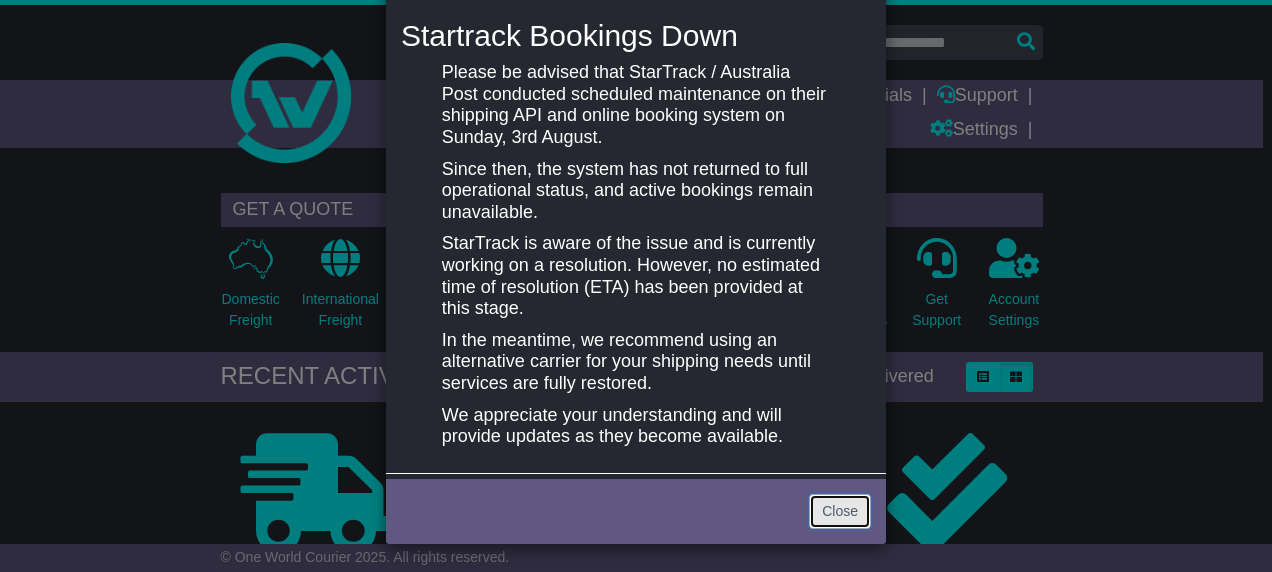 click on "Close" at bounding box center (840, 511) 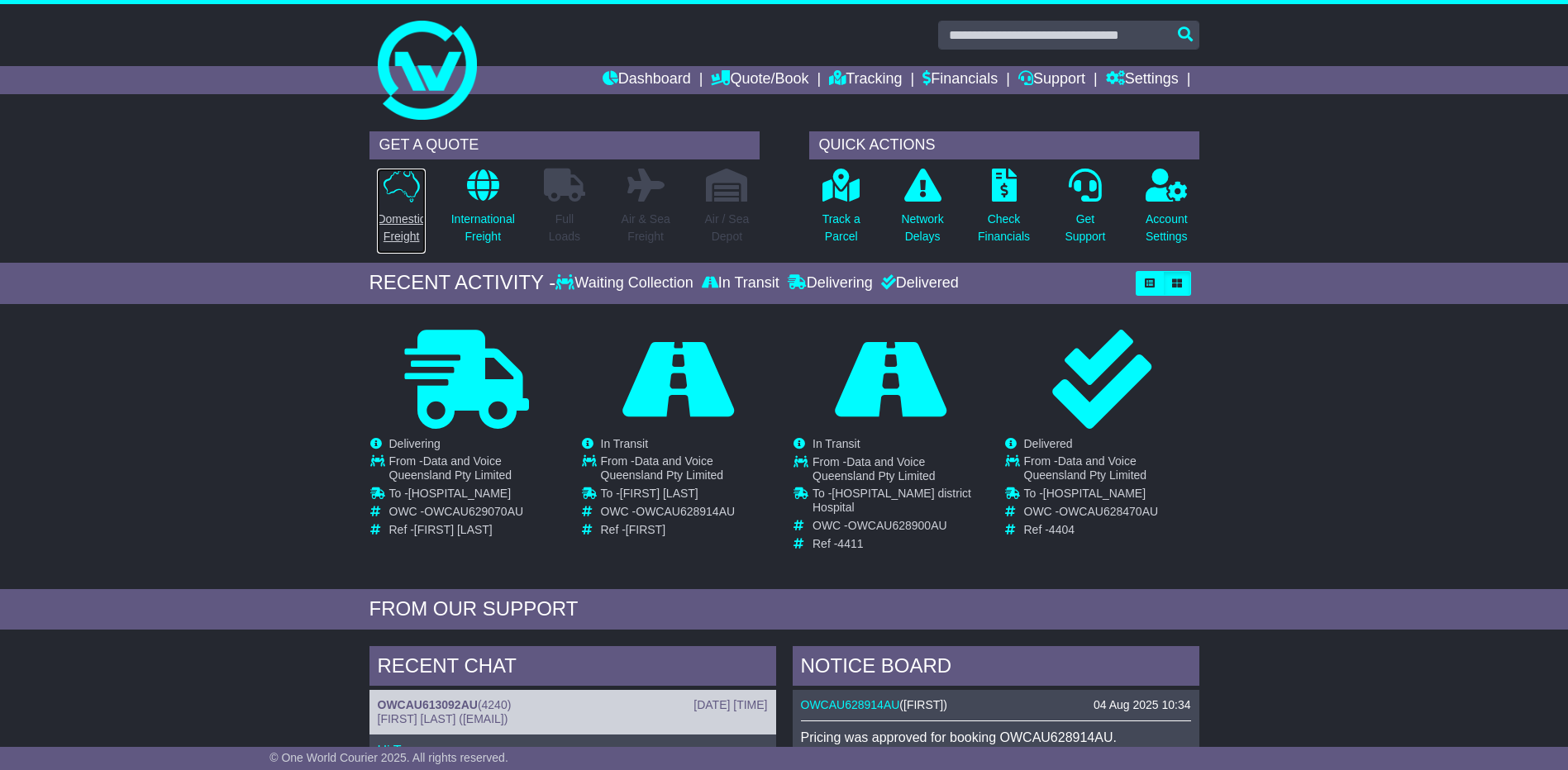 click on "Domestic Freight" at bounding box center [401, 228] 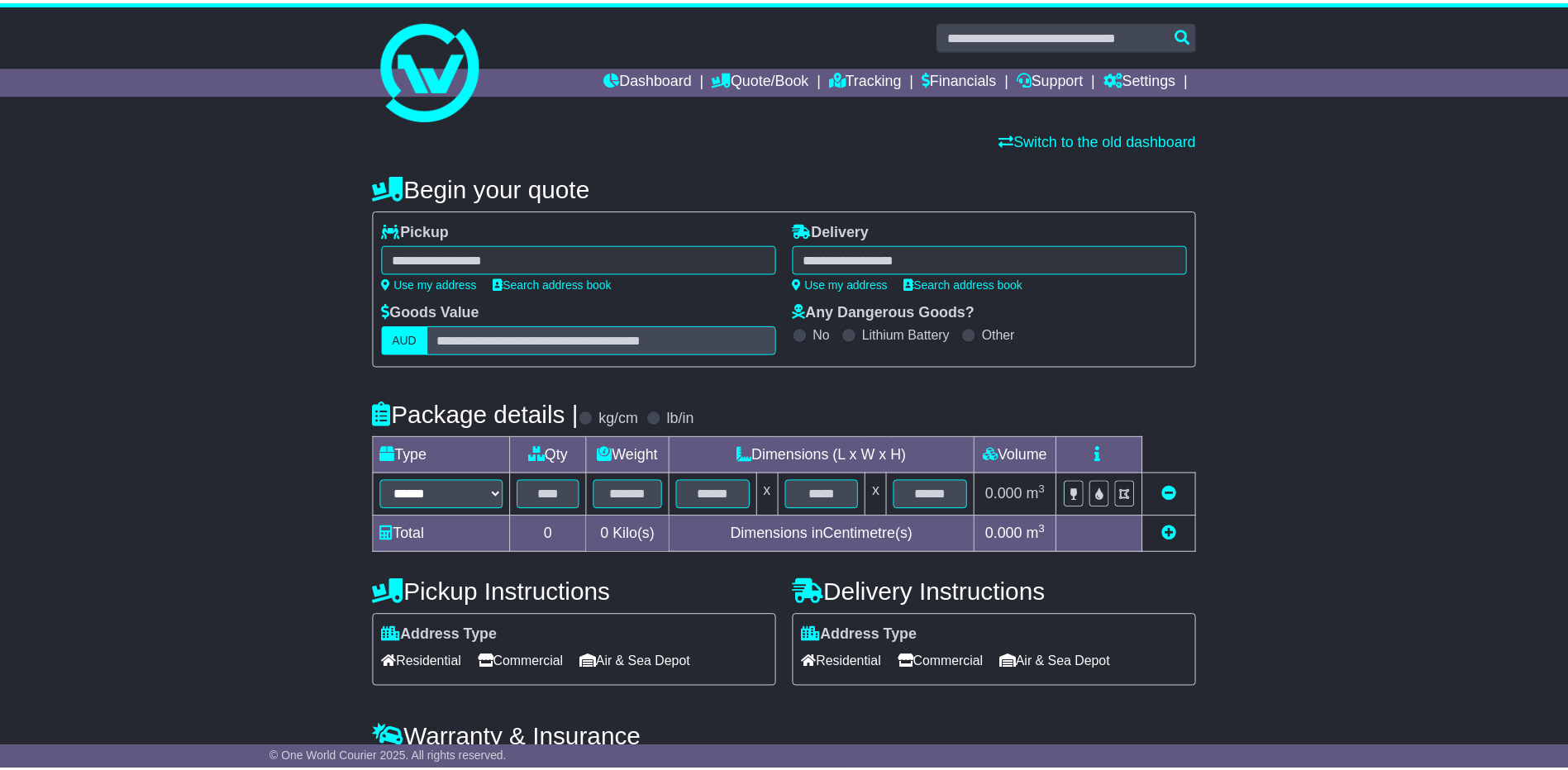 scroll, scrollTop: 0, scrollLeft: 0, axis: both 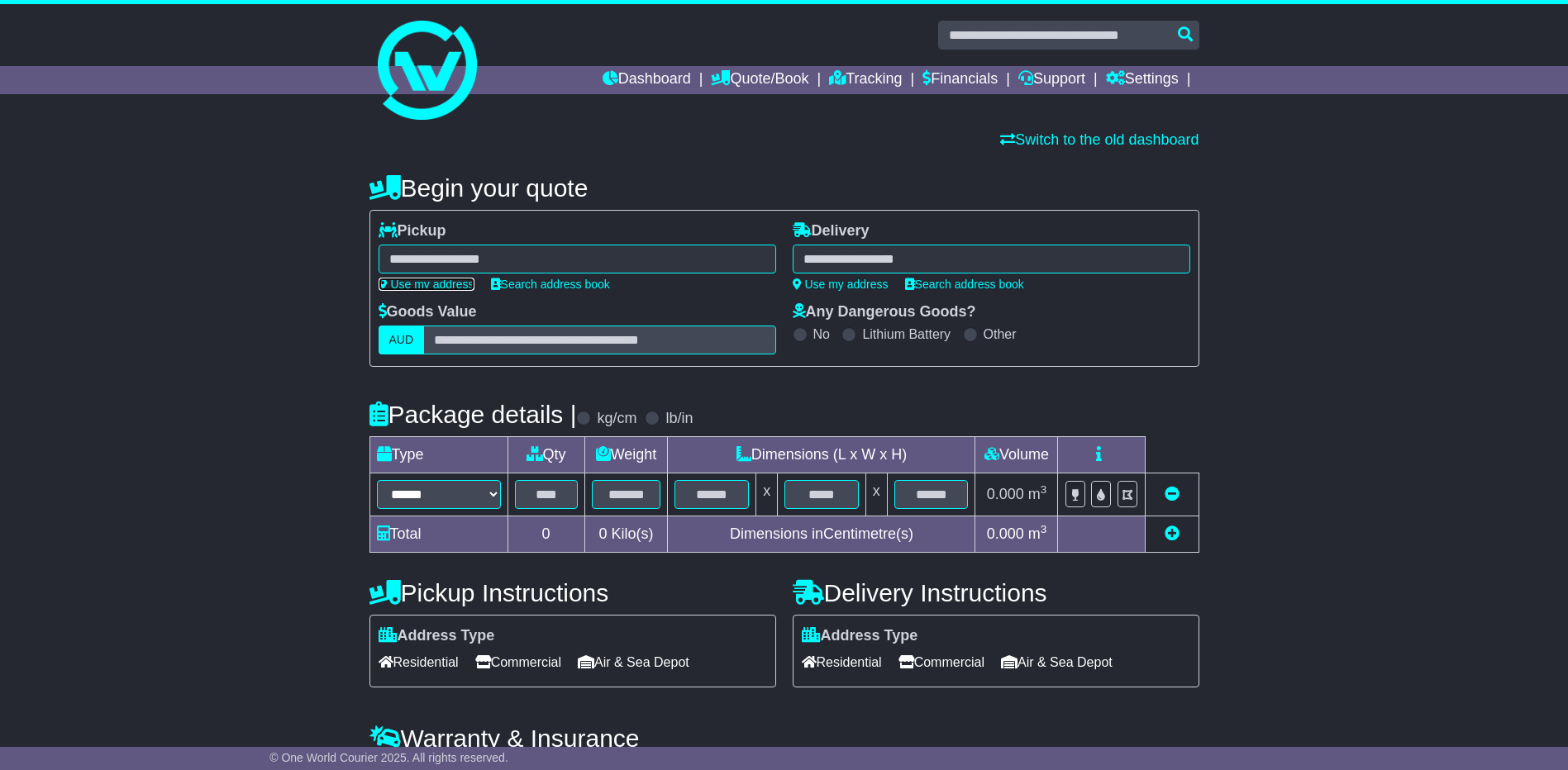 click on "Use my address" at bounding box center (427, 284) 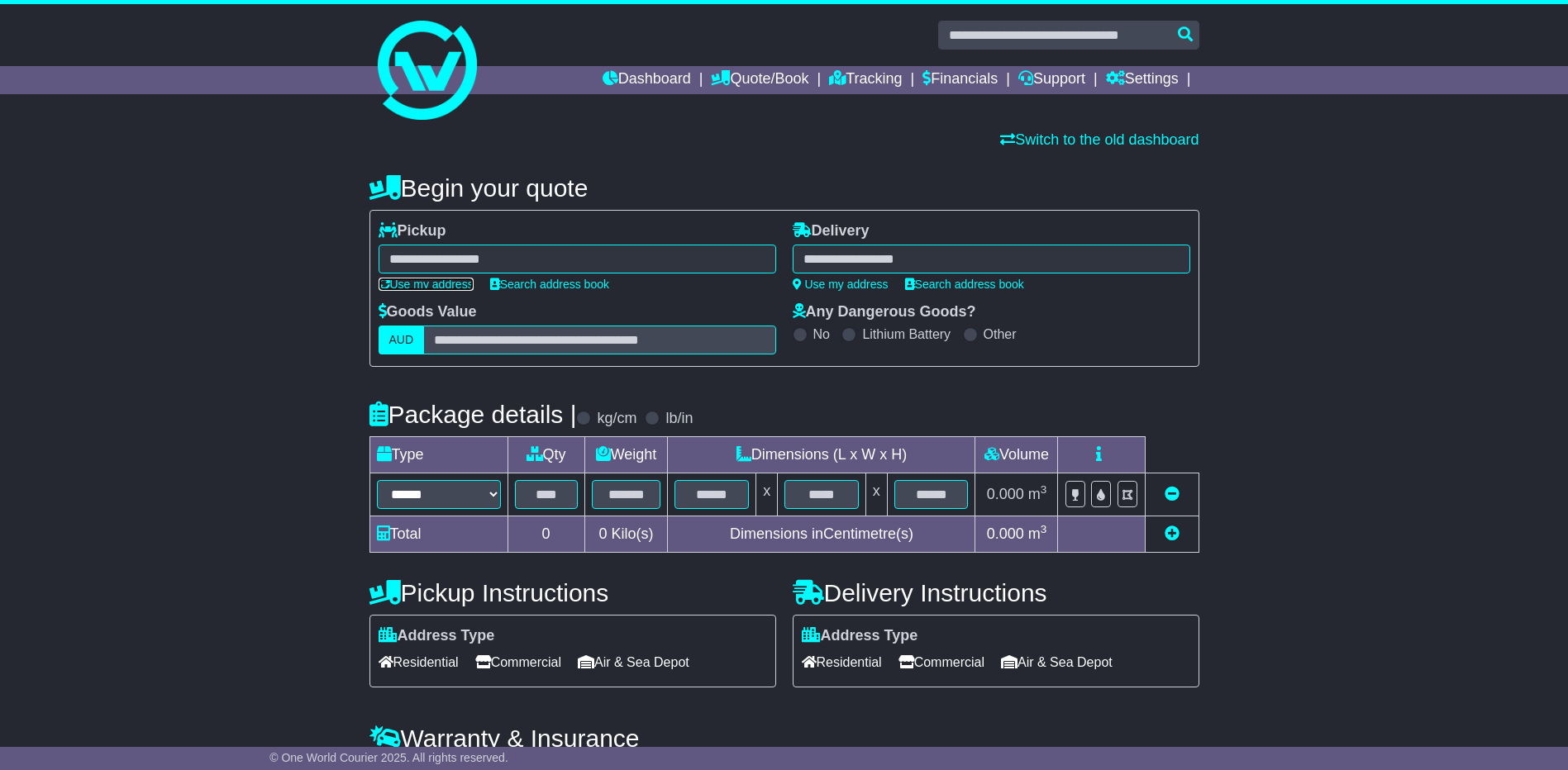 type on "**********" 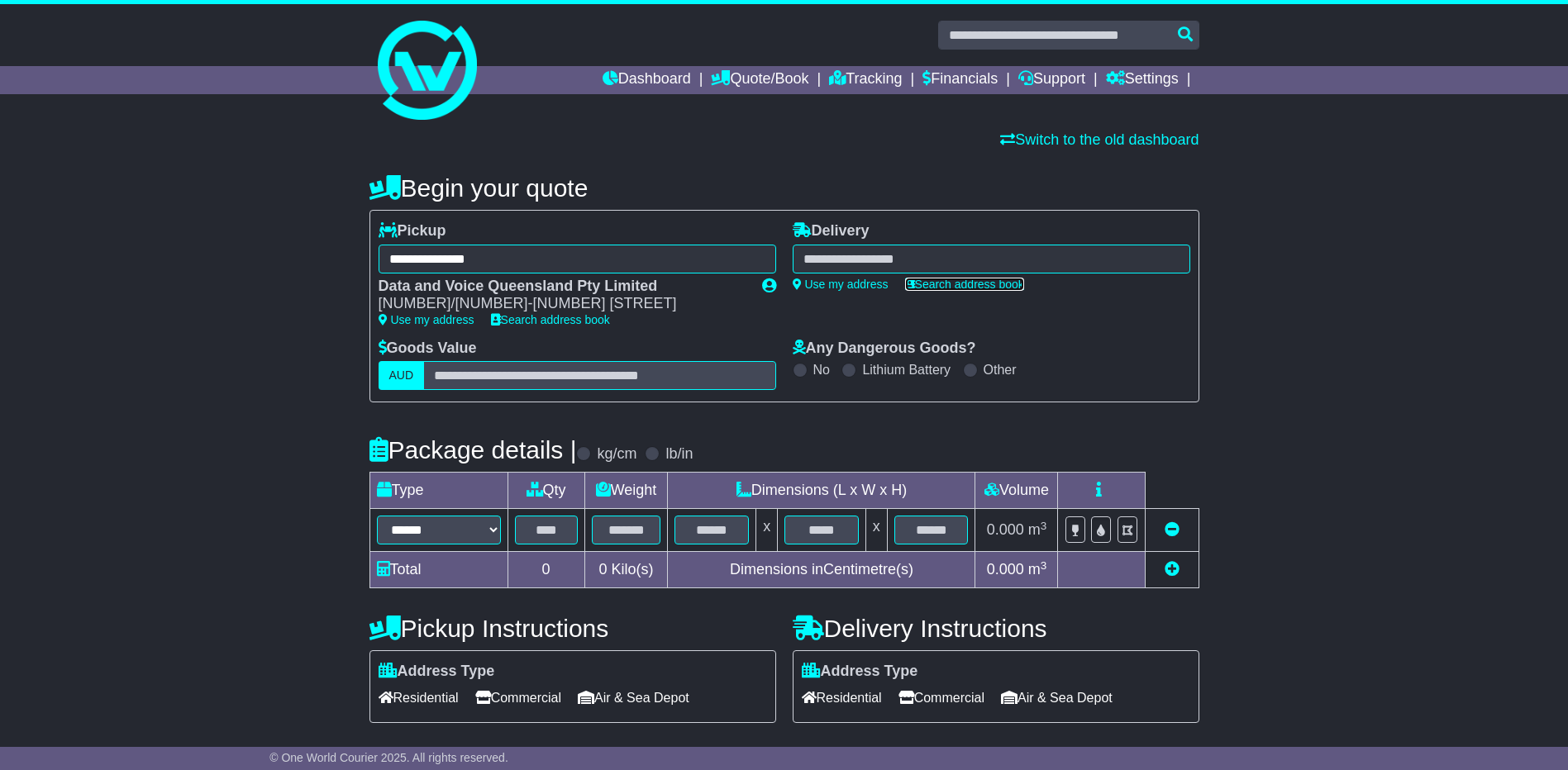click on "Search address book" at bounding box center (965, 284) 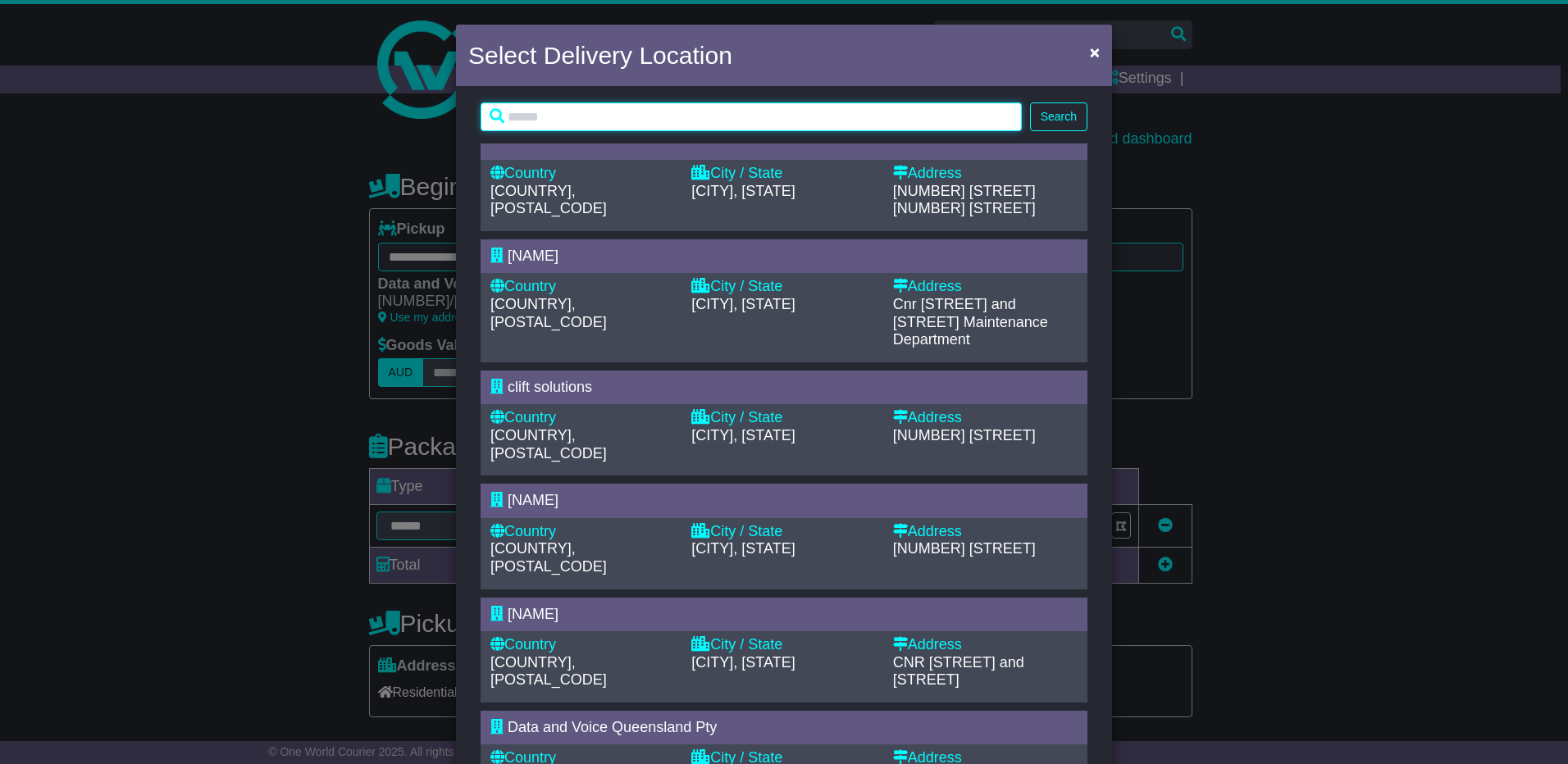 click at bounding box center [751, 116] 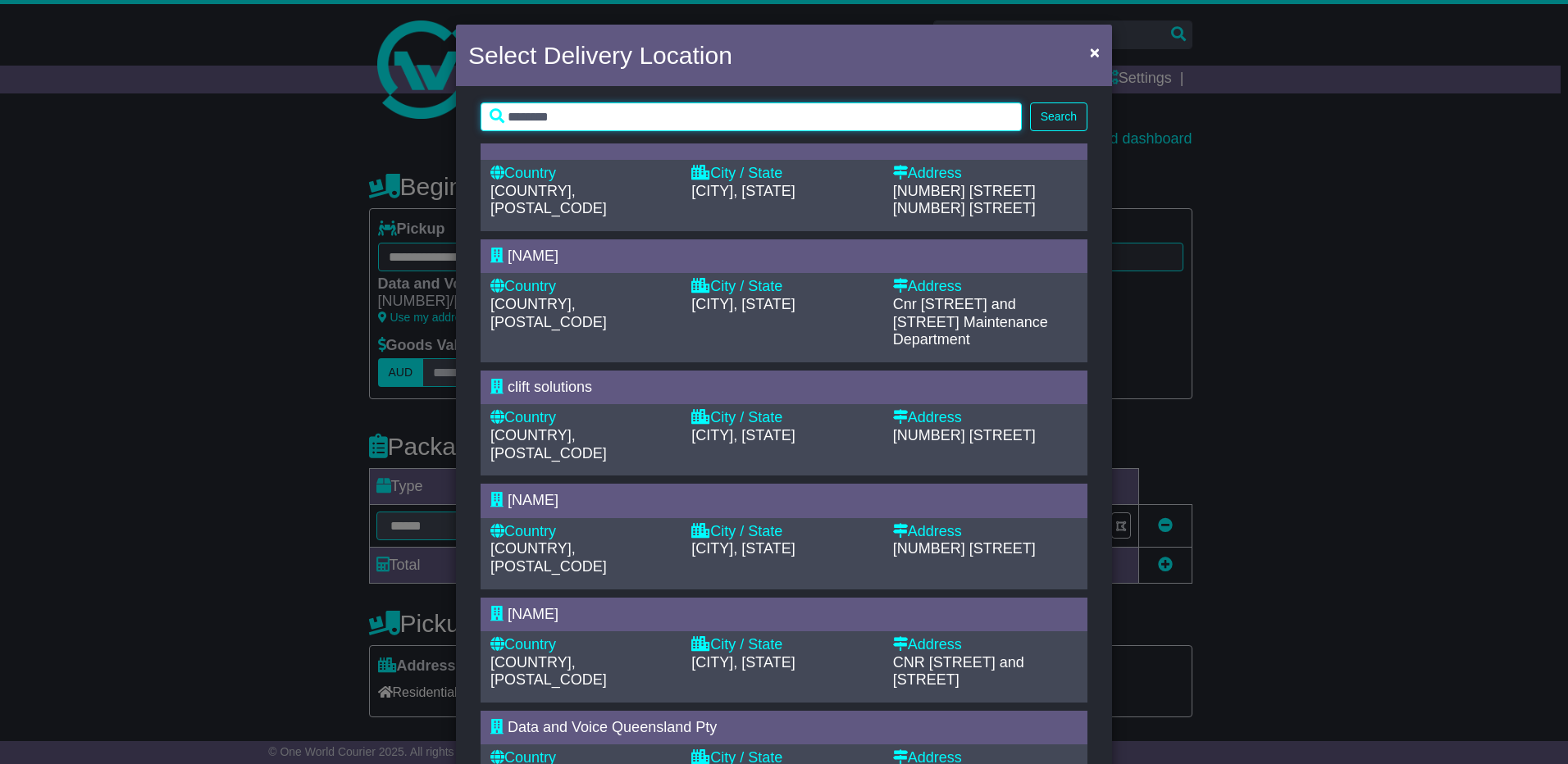 type on "********" 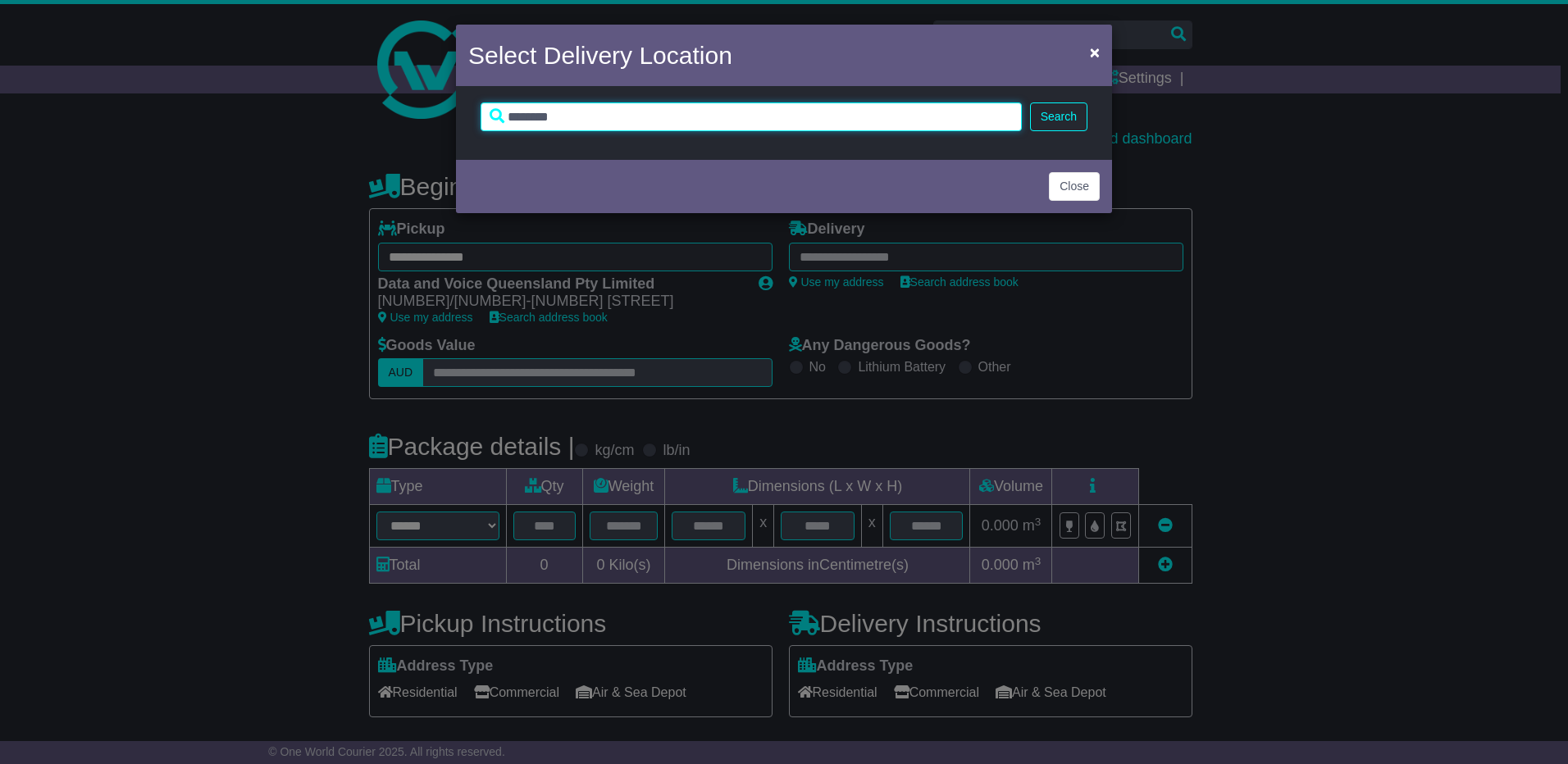 drag, startPoint x: 591, startPoint y: 112, endPoint x: 477, endPoint y: 116, distance: 114.07015 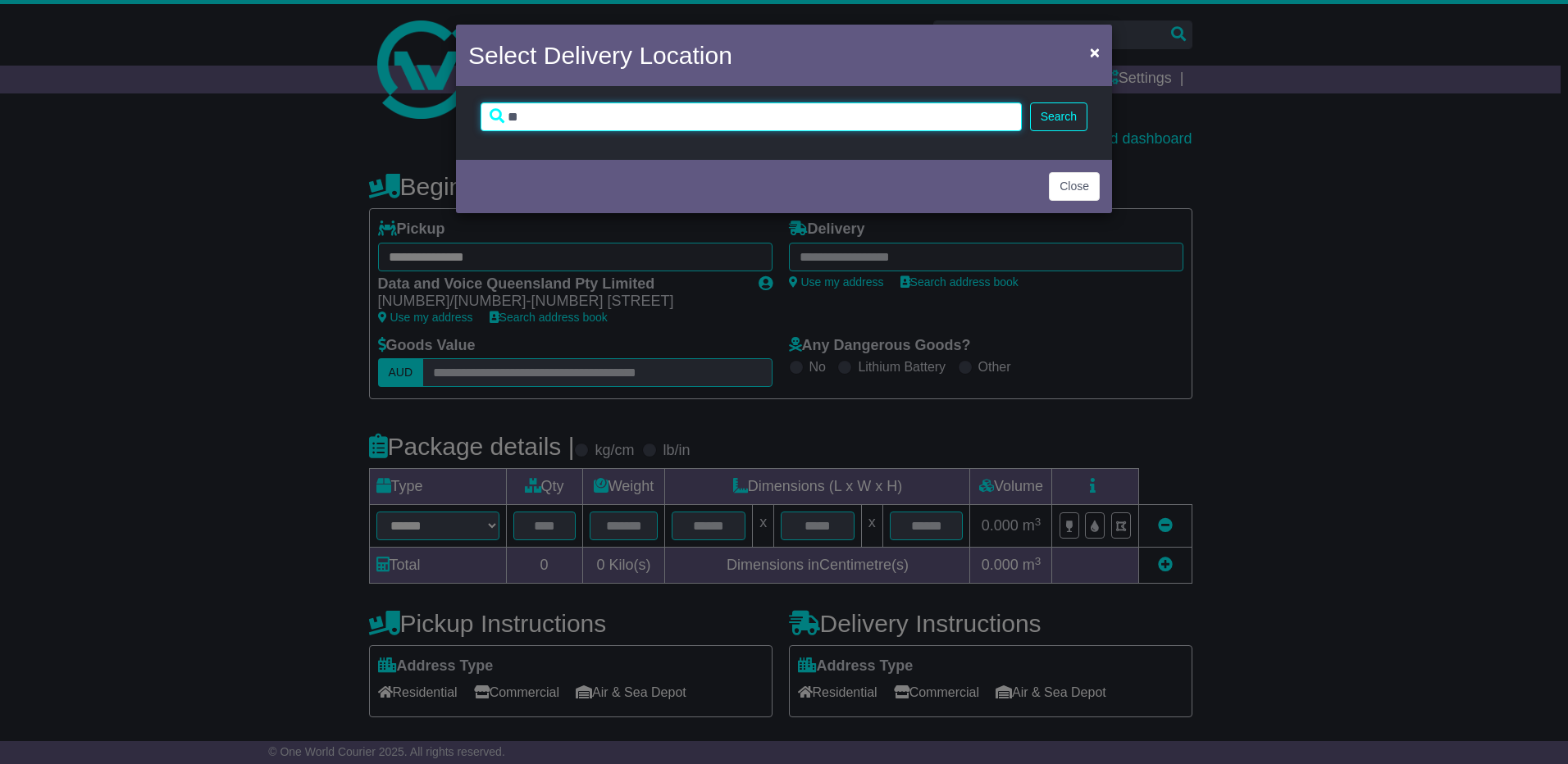 type on "*" 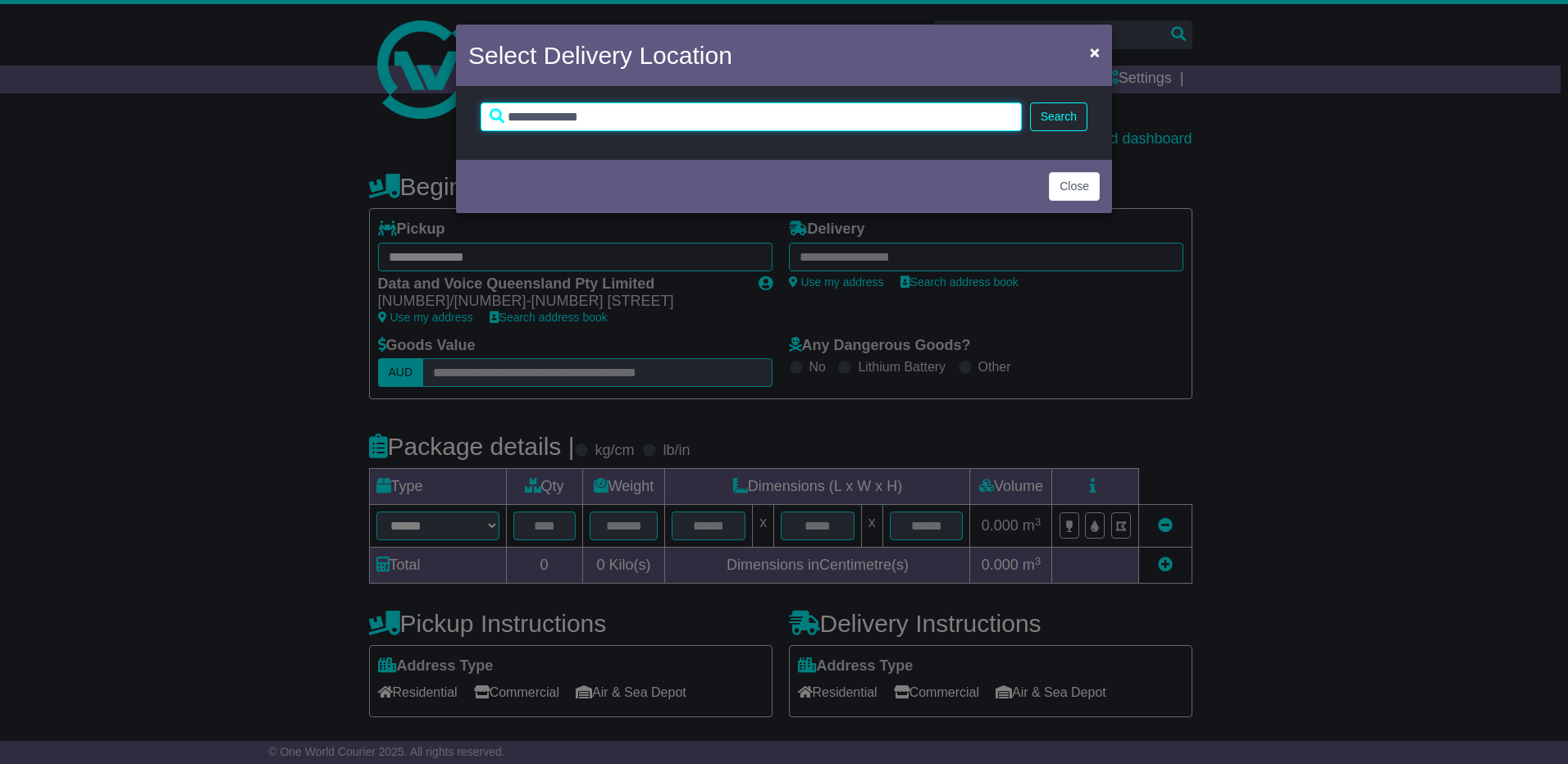 type on "**********" 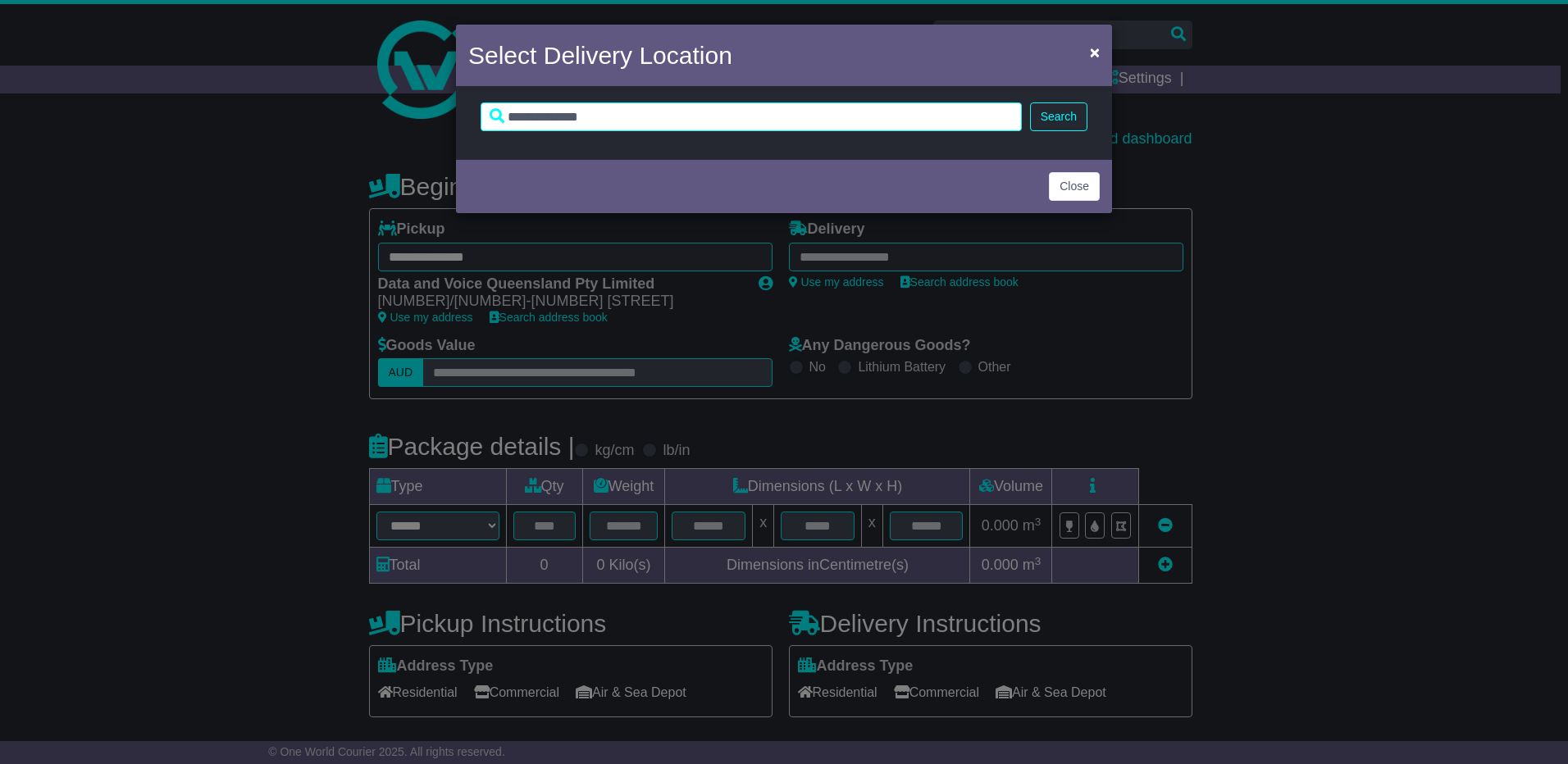 click on "Search" at bounding box center [1059, 116] 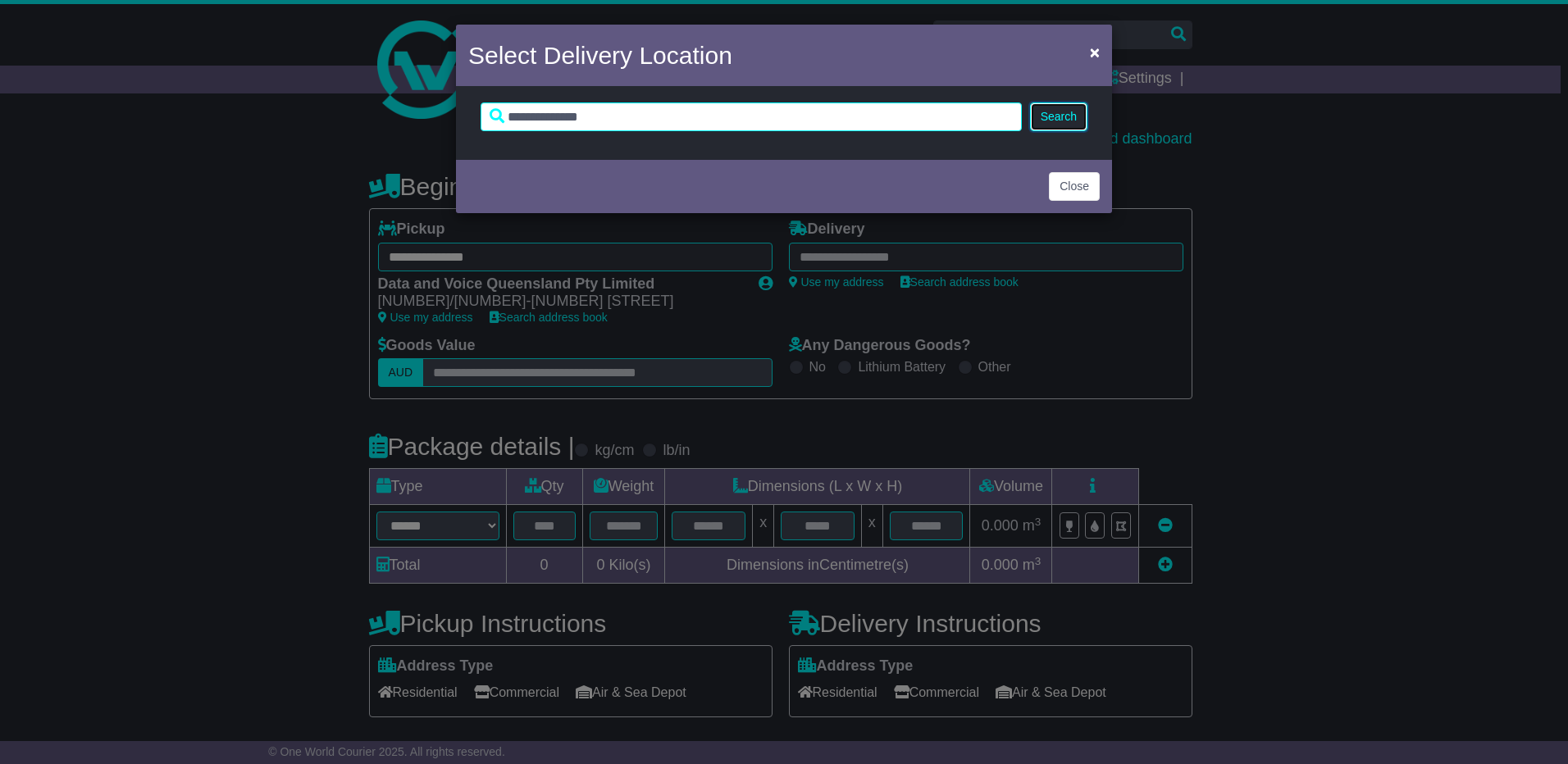click on "Search" at bounding box center (1059, 116) 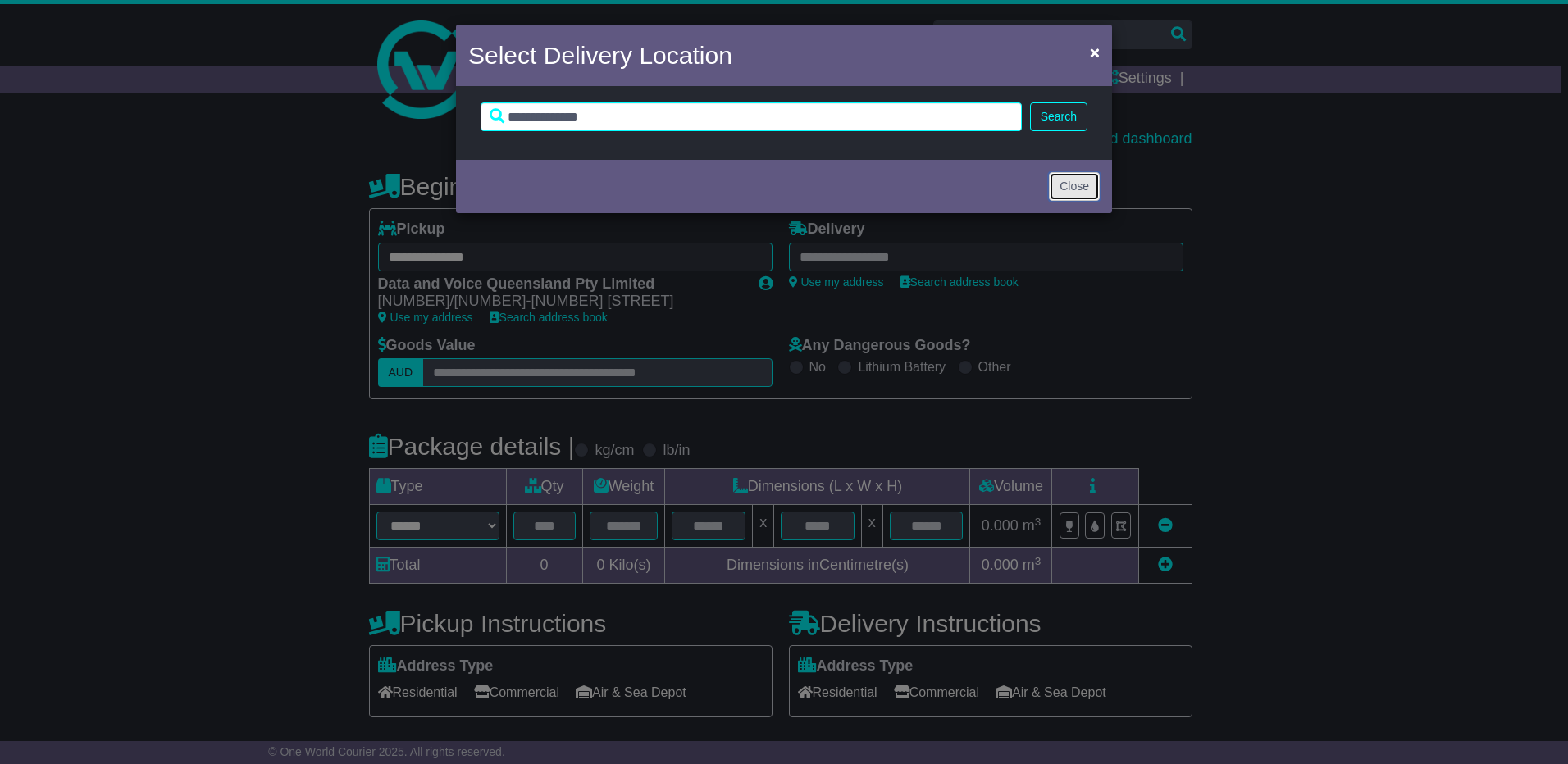 click on "Close" at bounding box center [1074, 186] 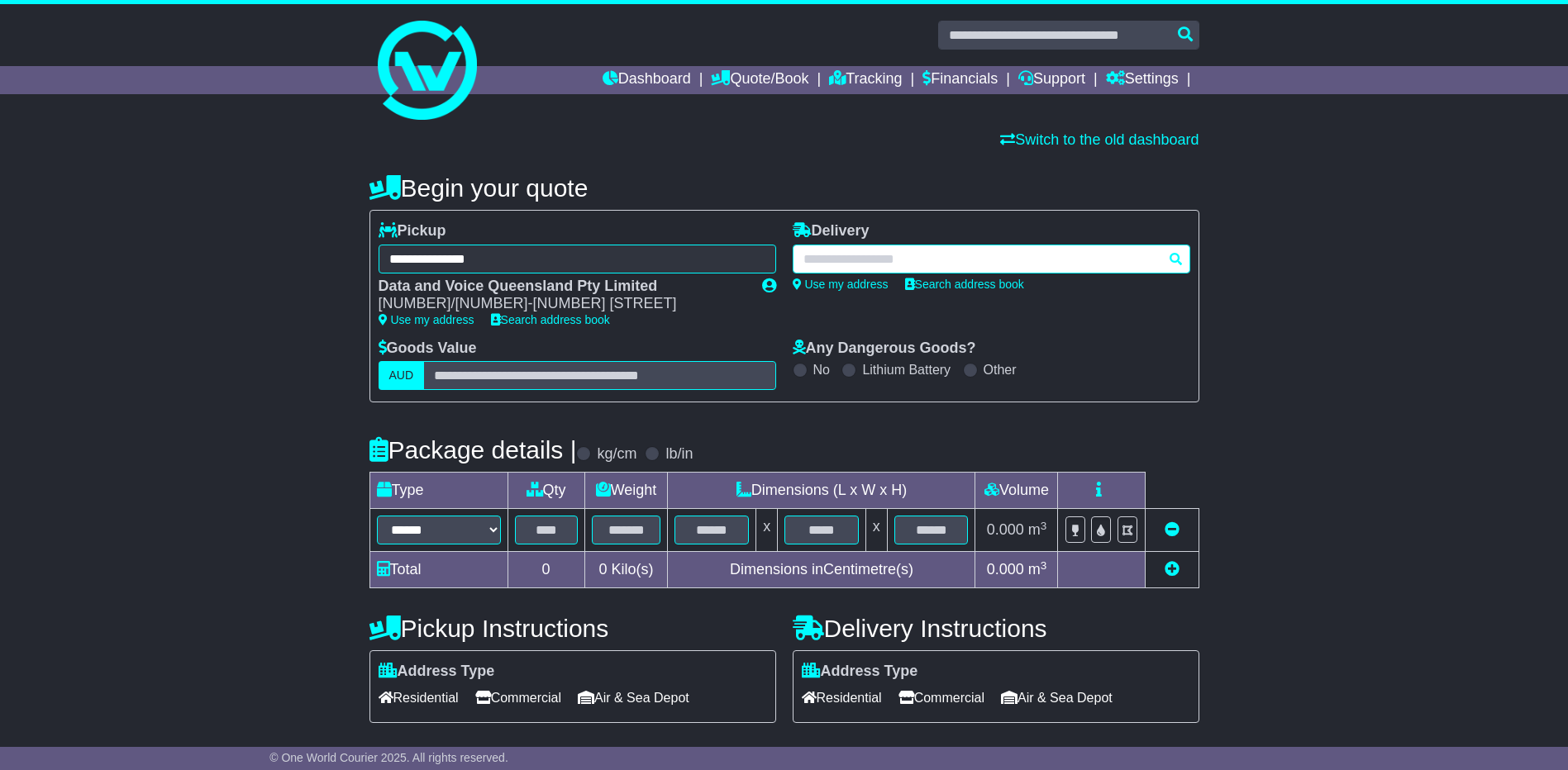 click at bounding box center (991, 259) 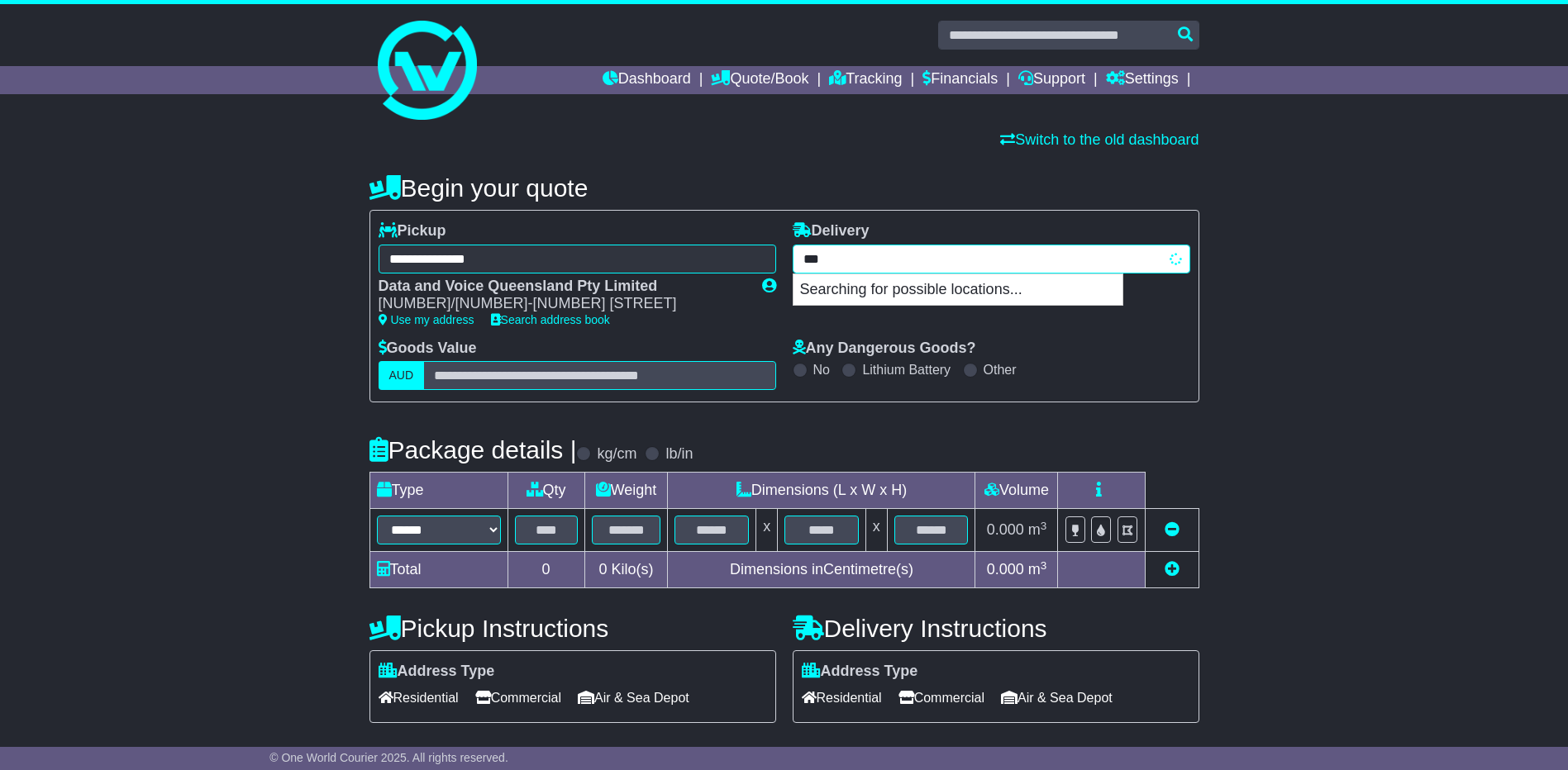 type on "****" 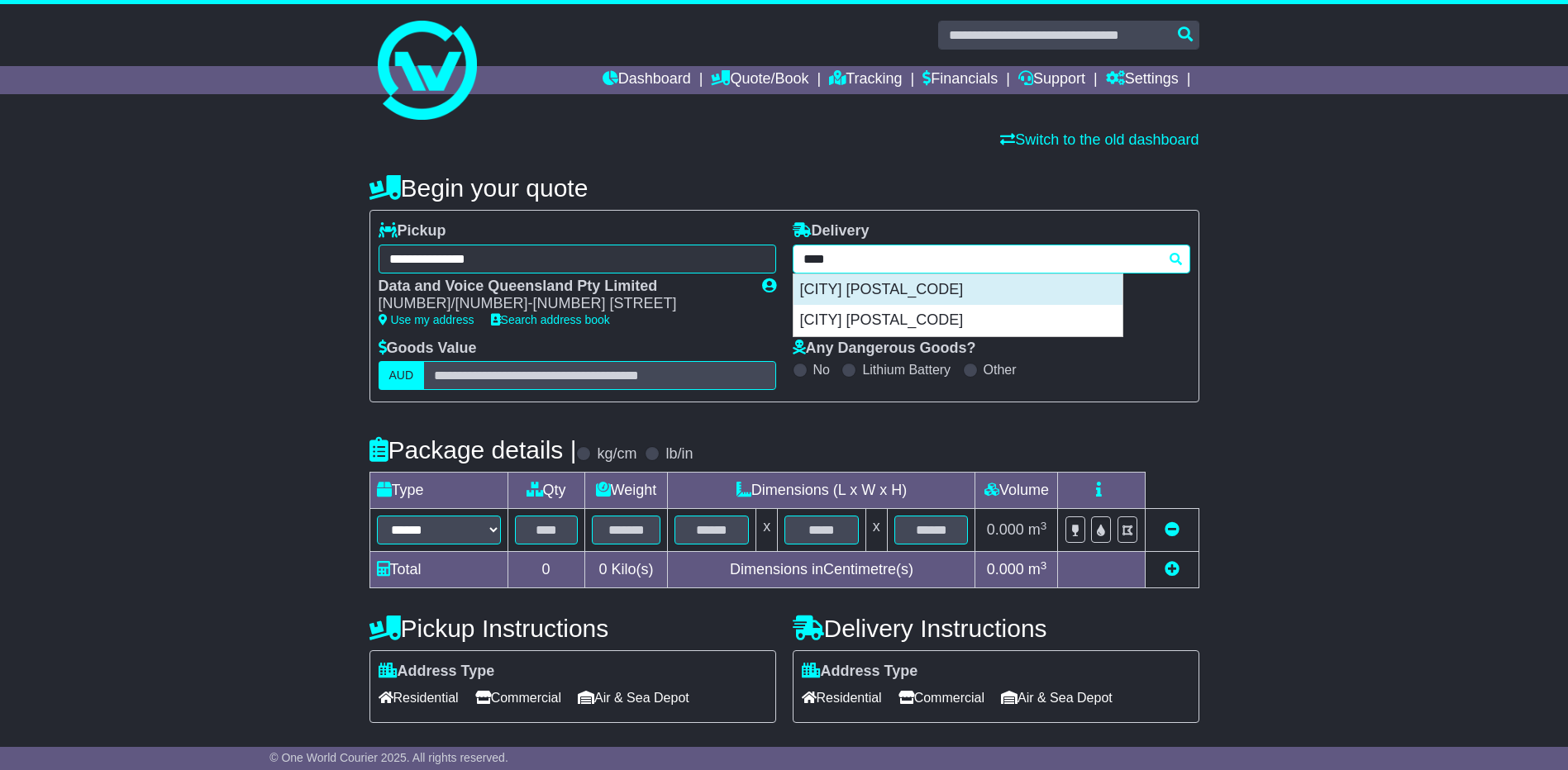 click on "ALGESTER 4115" at bounding box center [958, 290] 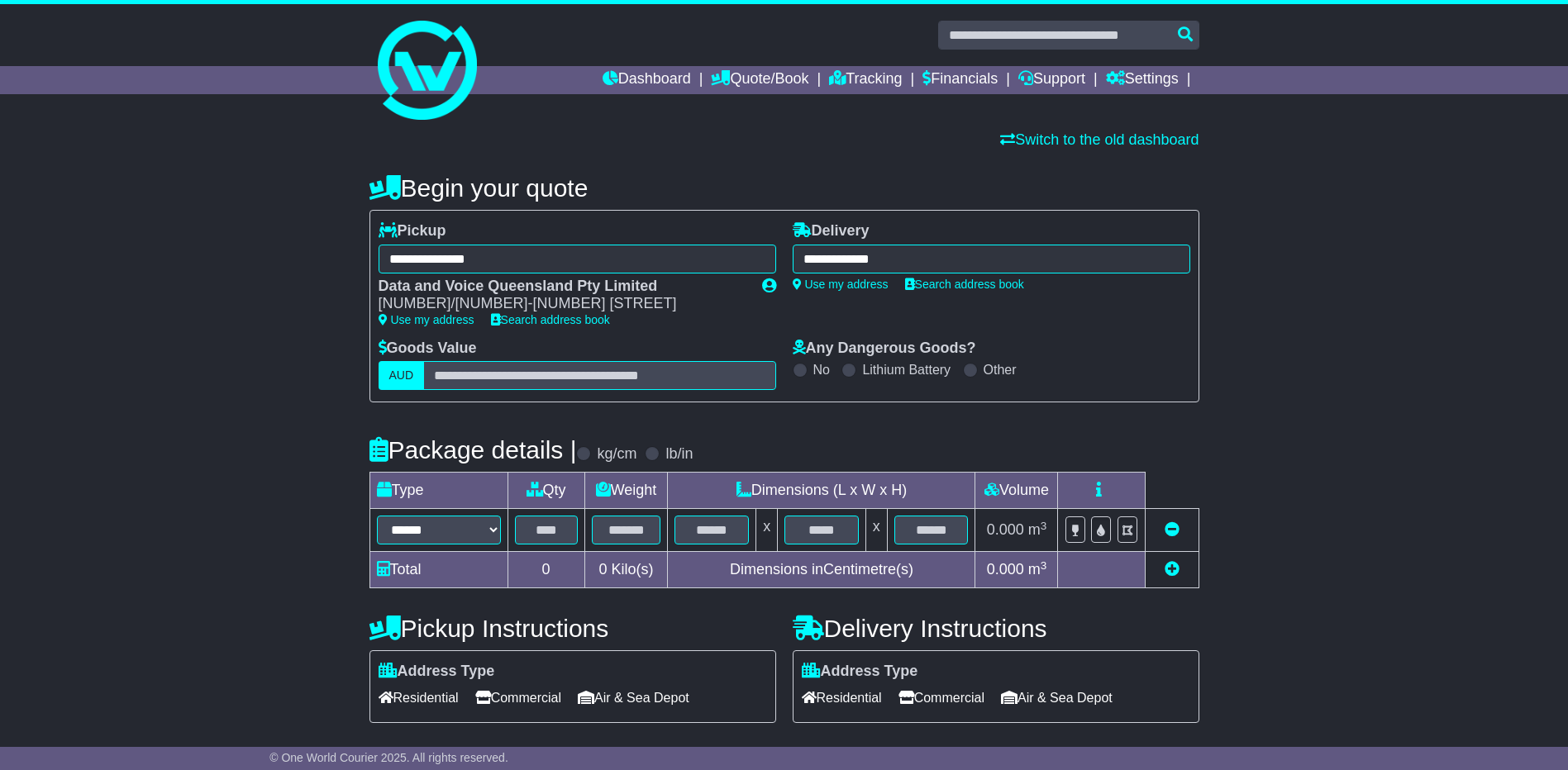 type on "**********" 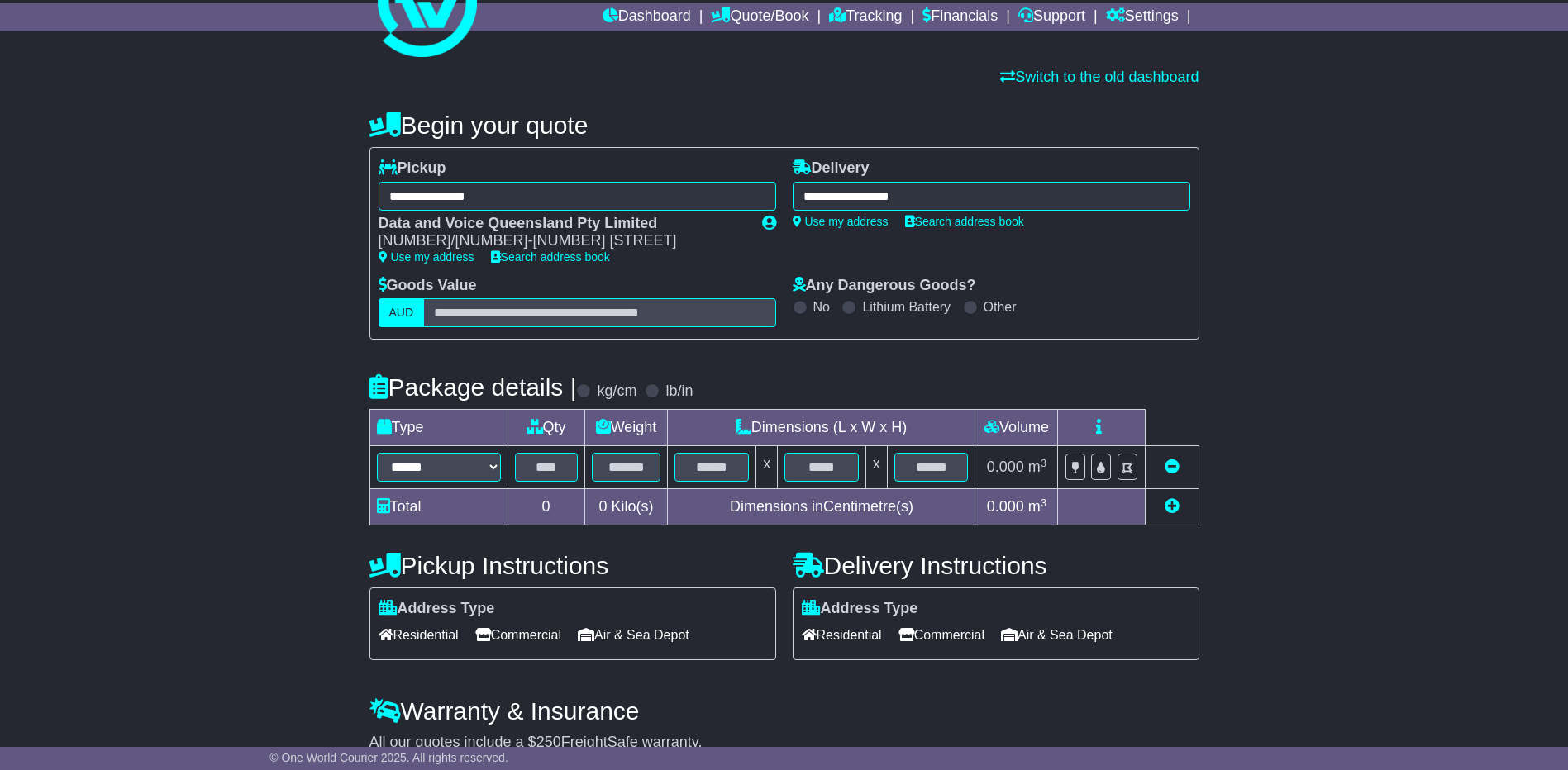 scroll, scrollTop: 139, scrollLeft: 0, axis: vertical 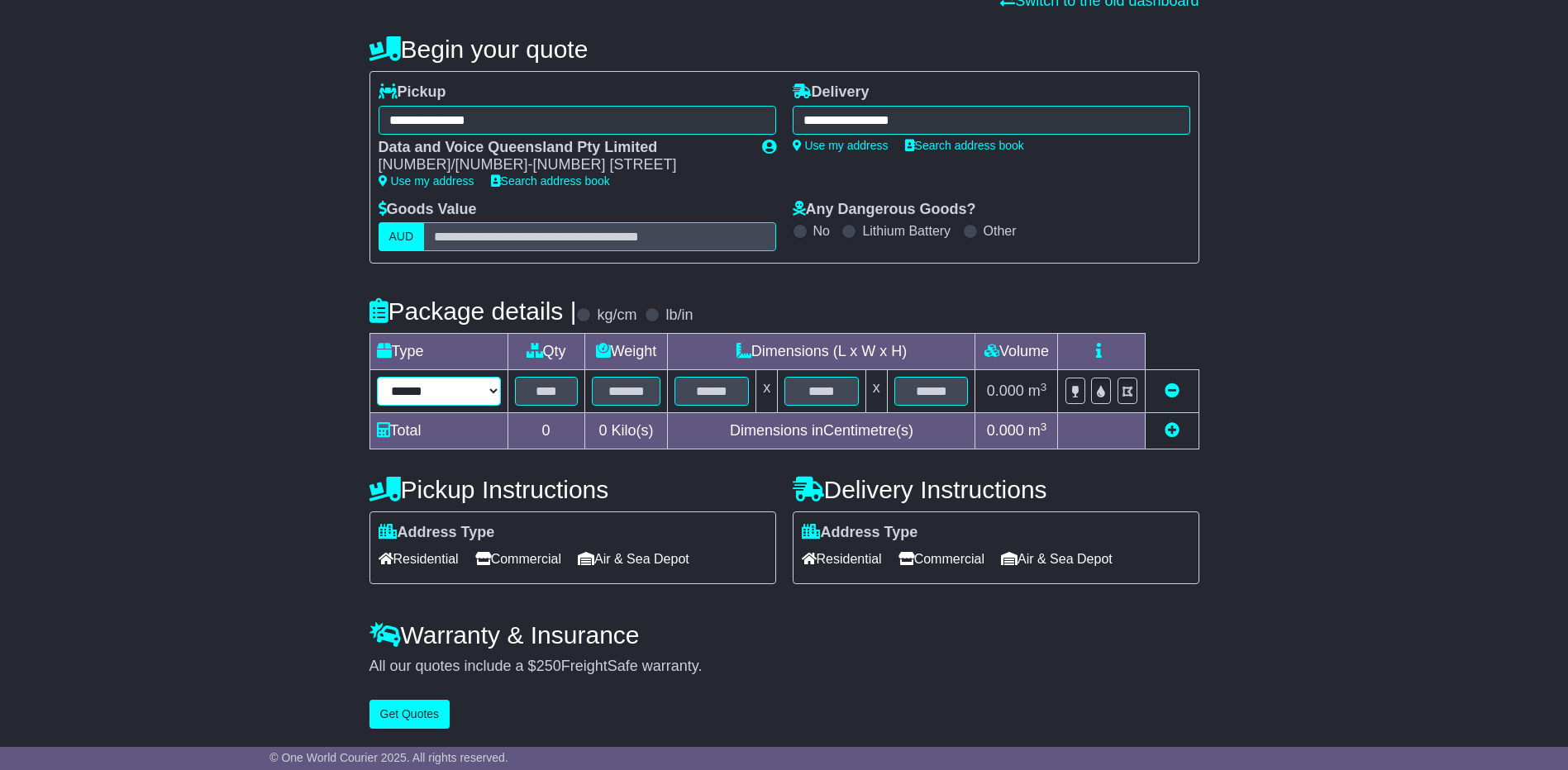 click on "****** ****** *** ******** ***** **** **** ****** *** *******" at bounding box center [439, 391] 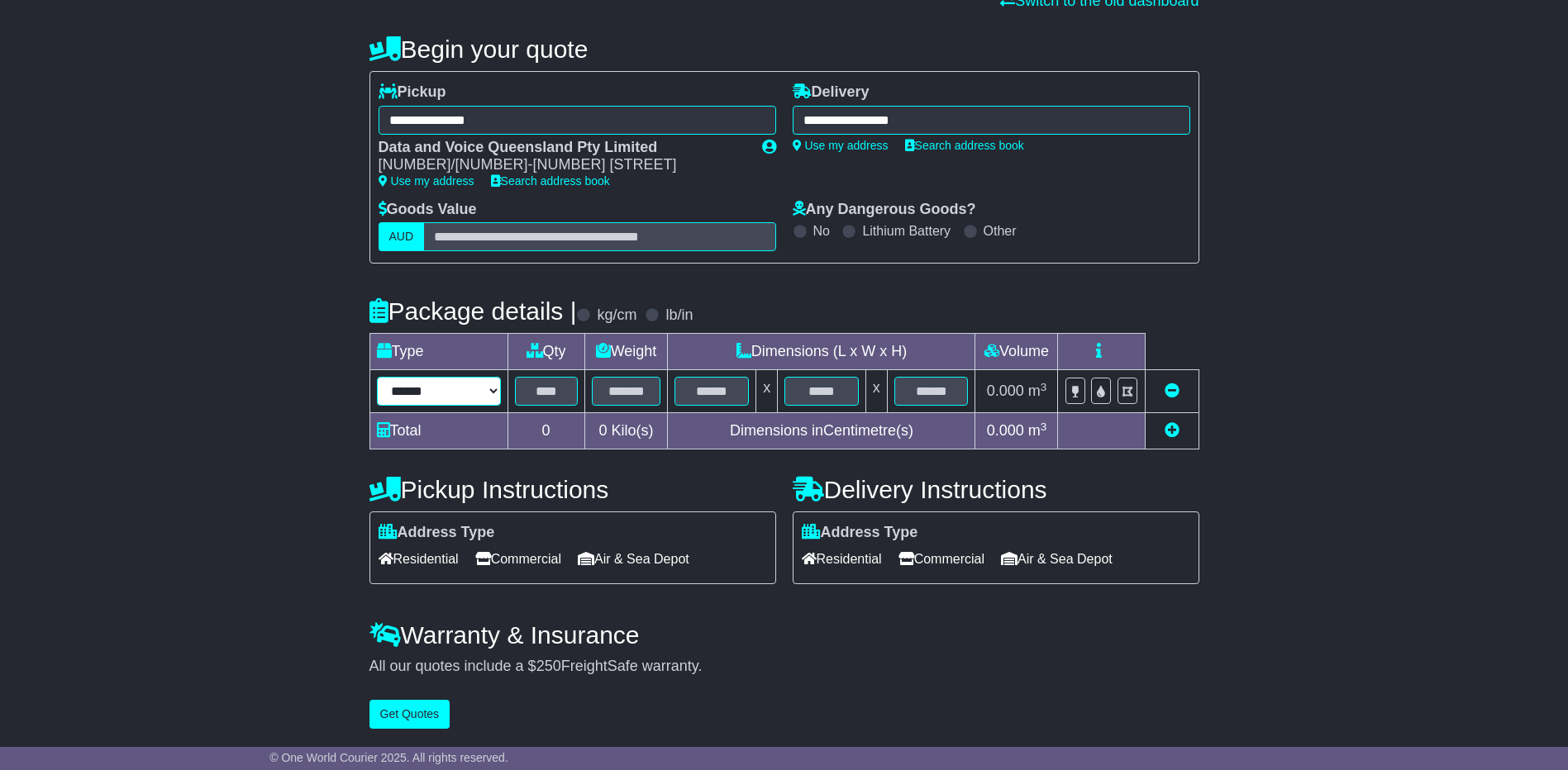 click on "****** ****** *** ******** ***** **** **** ****** *** *******" at bounding box center (439, 391) 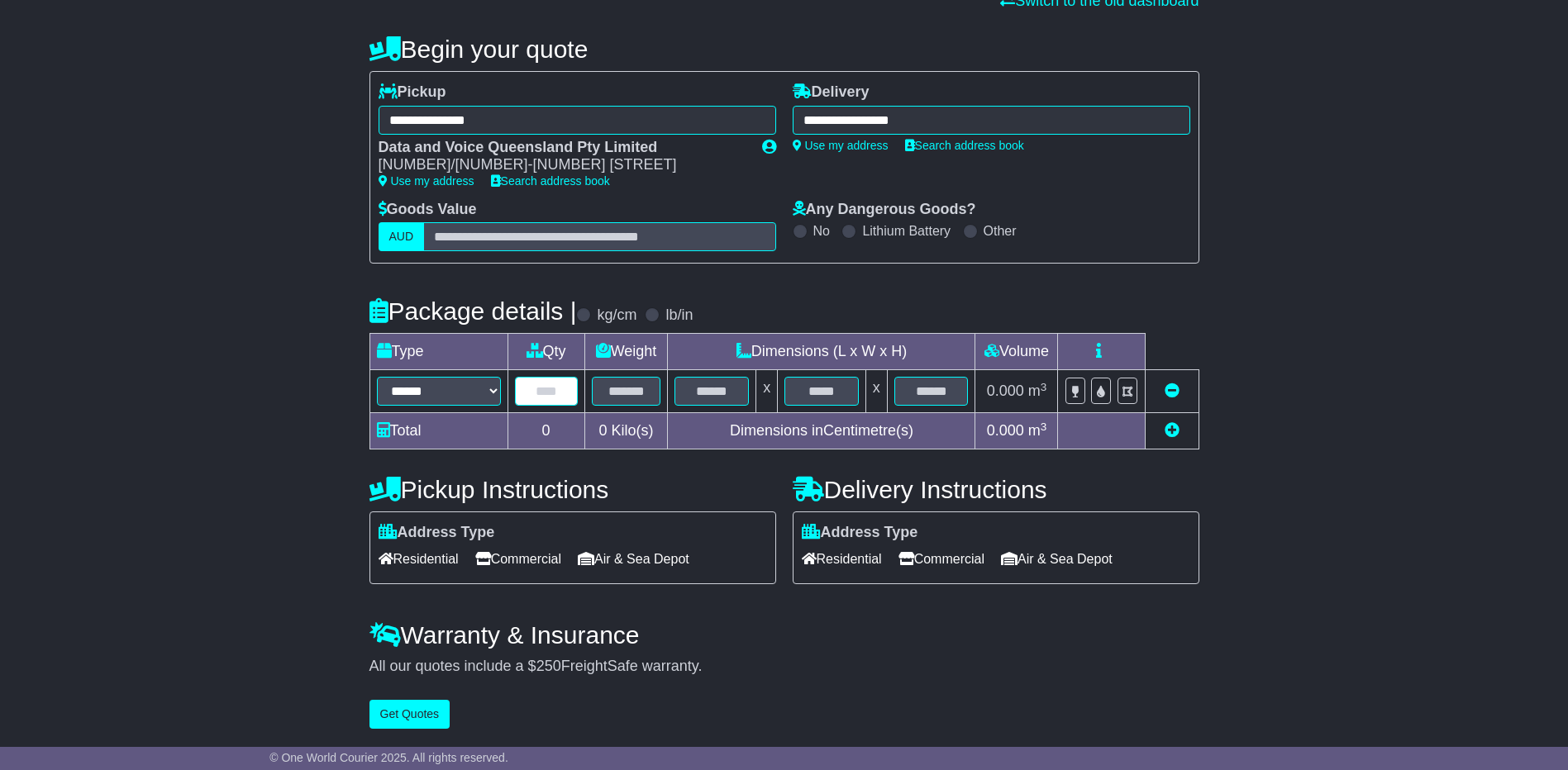 click at bounding box center [546, 391] 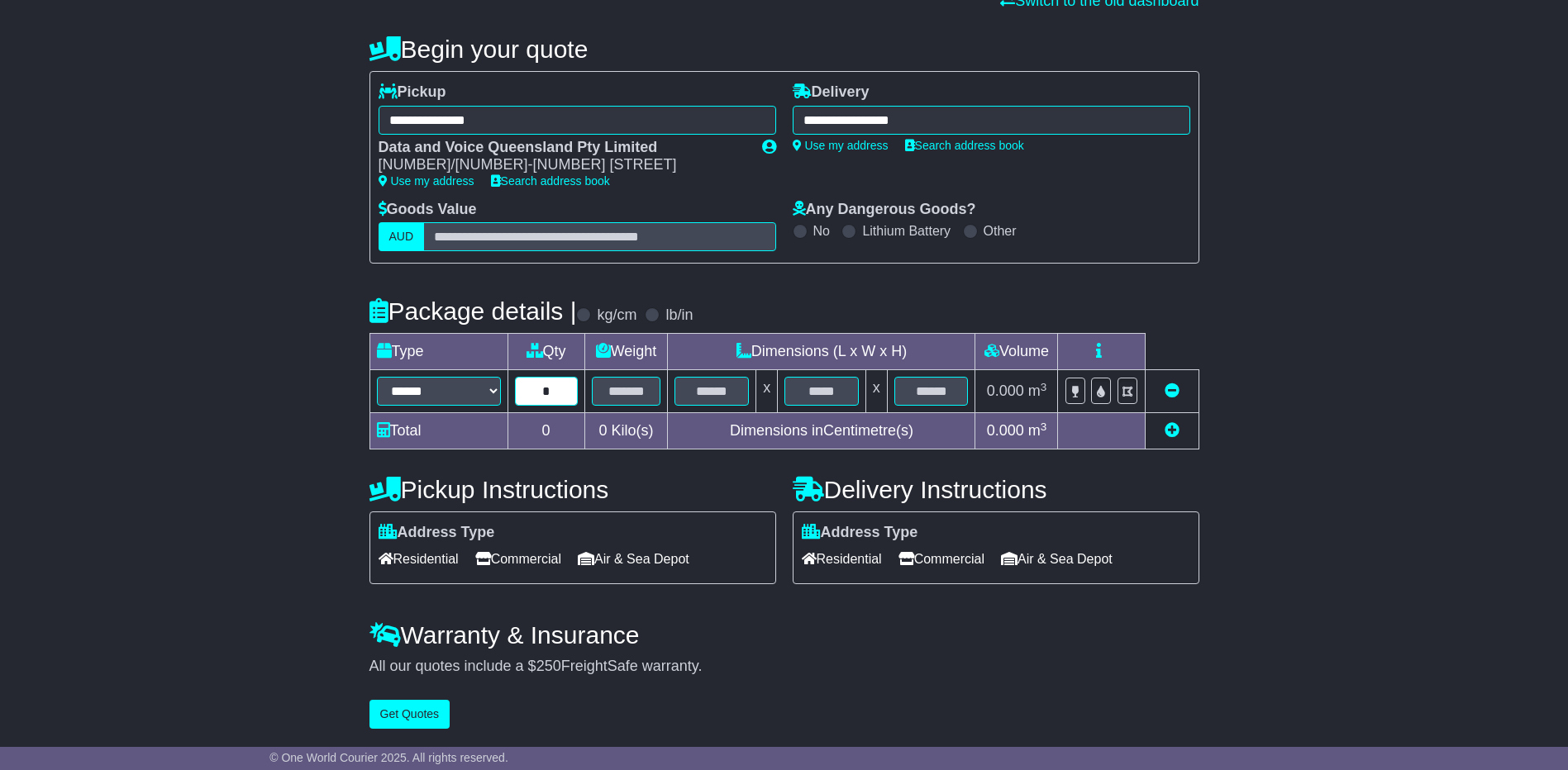 type on "*" 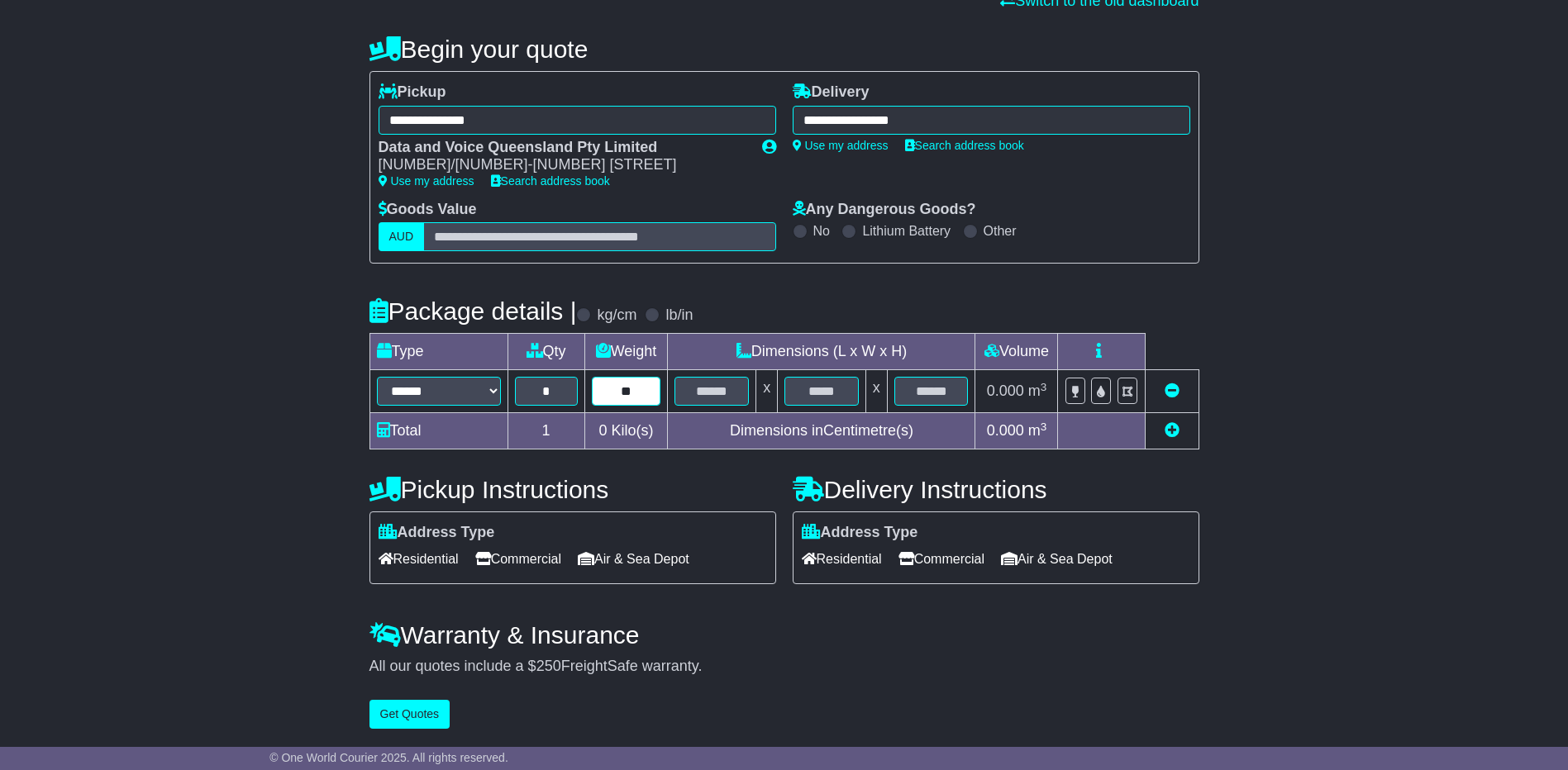 type on "**" 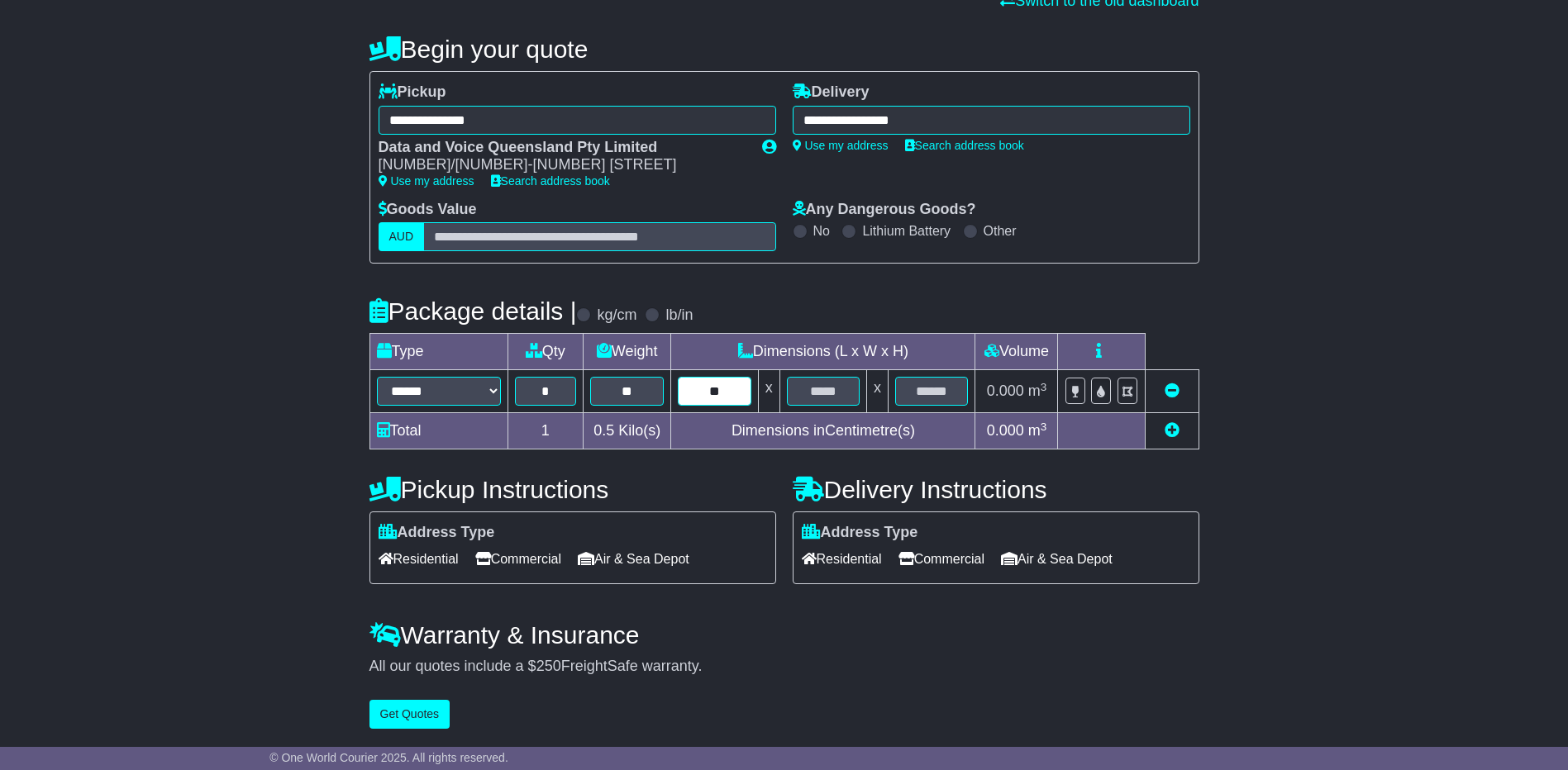 type on "**" 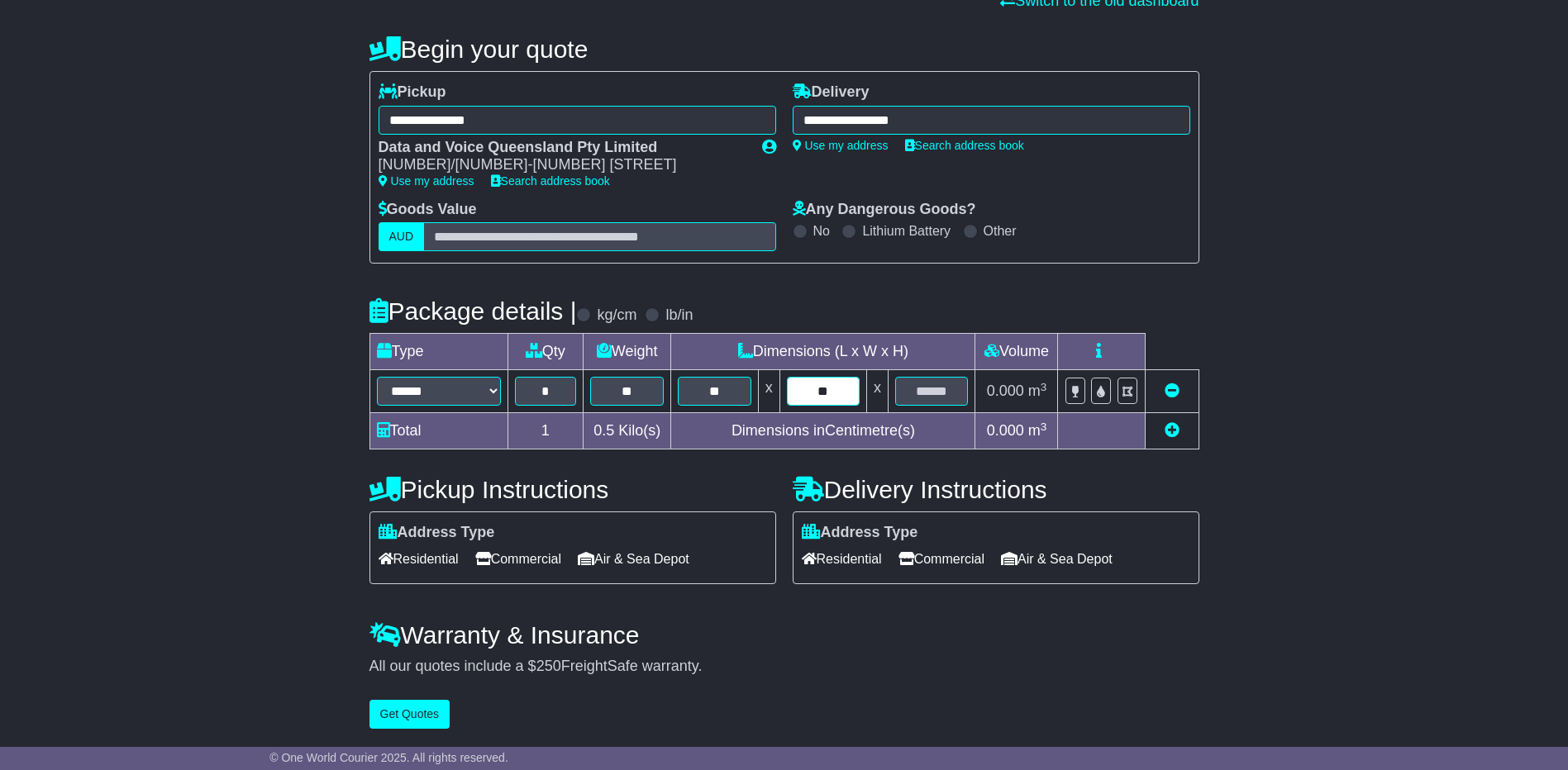 type on "**" 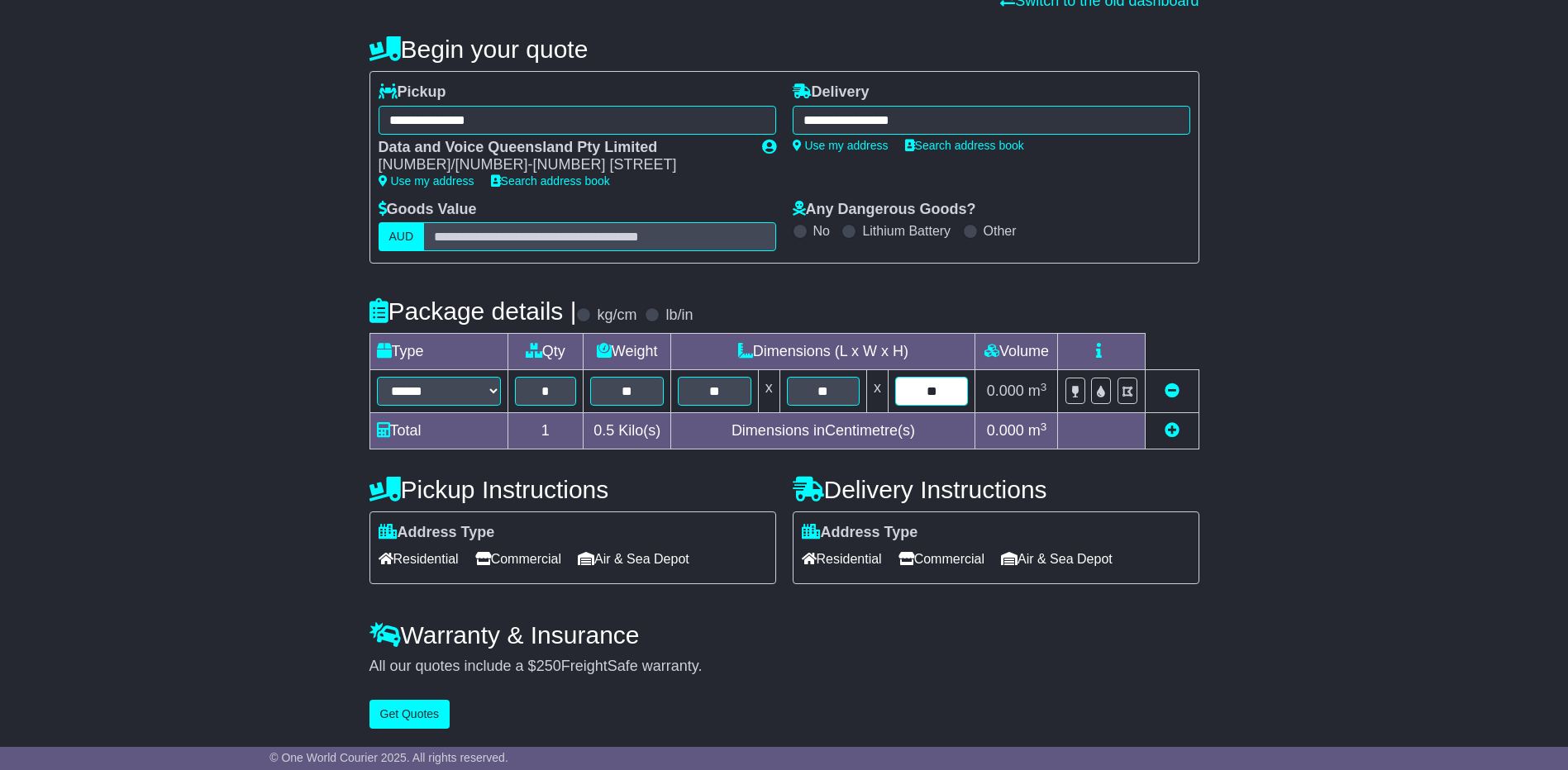 type on "**" 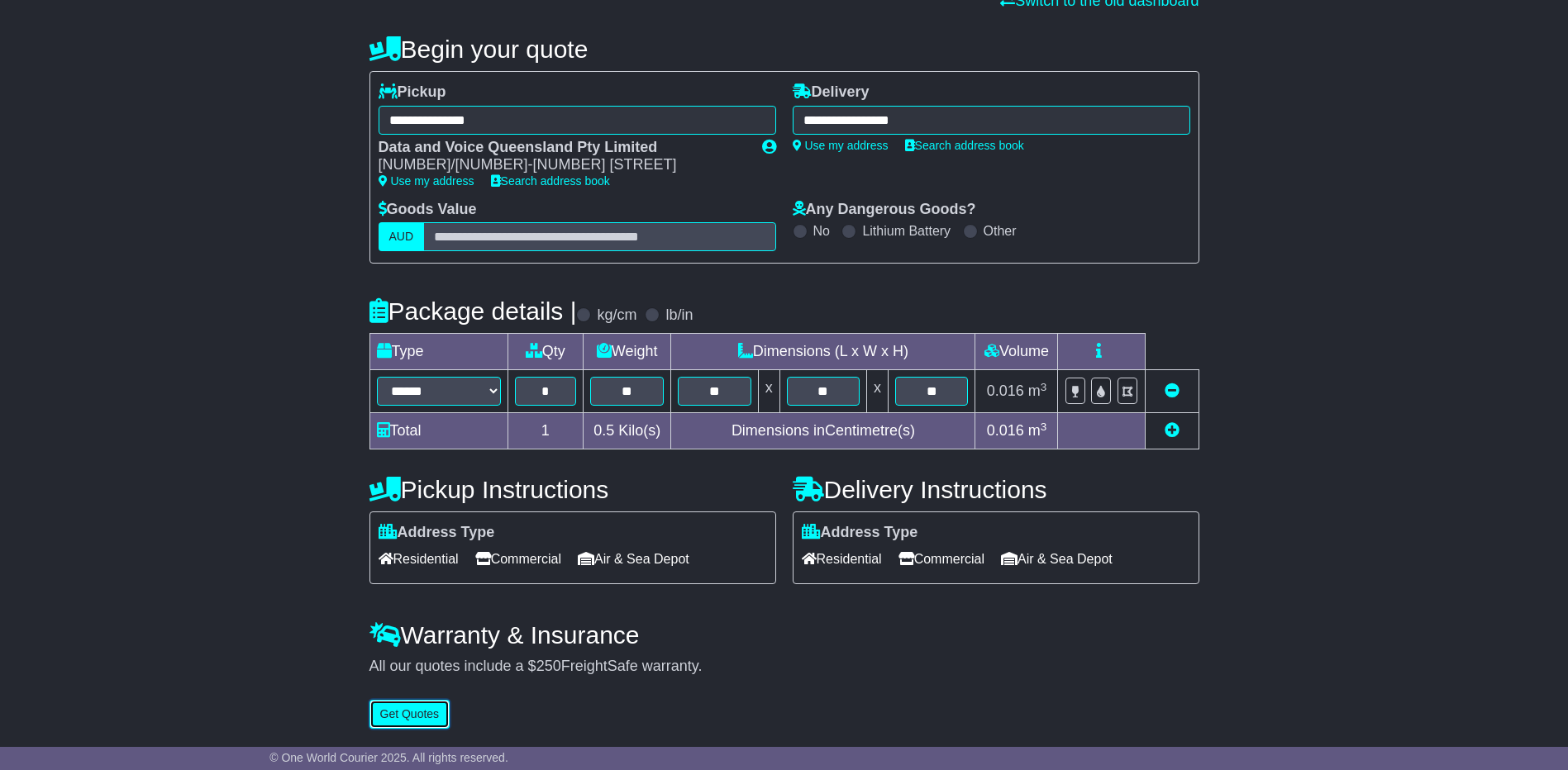 type 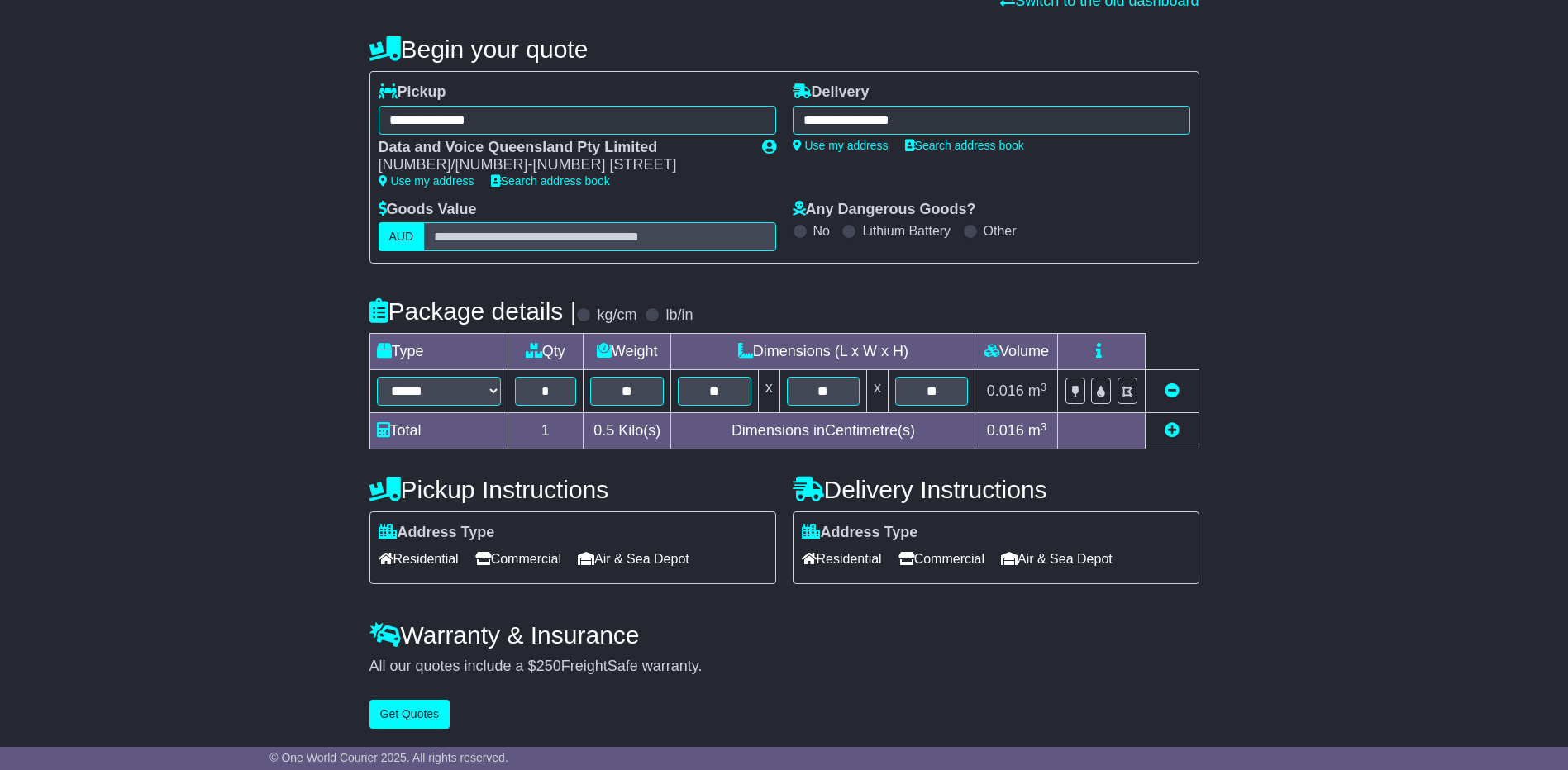 click on "Commercial" at bounding box center [941, 558] 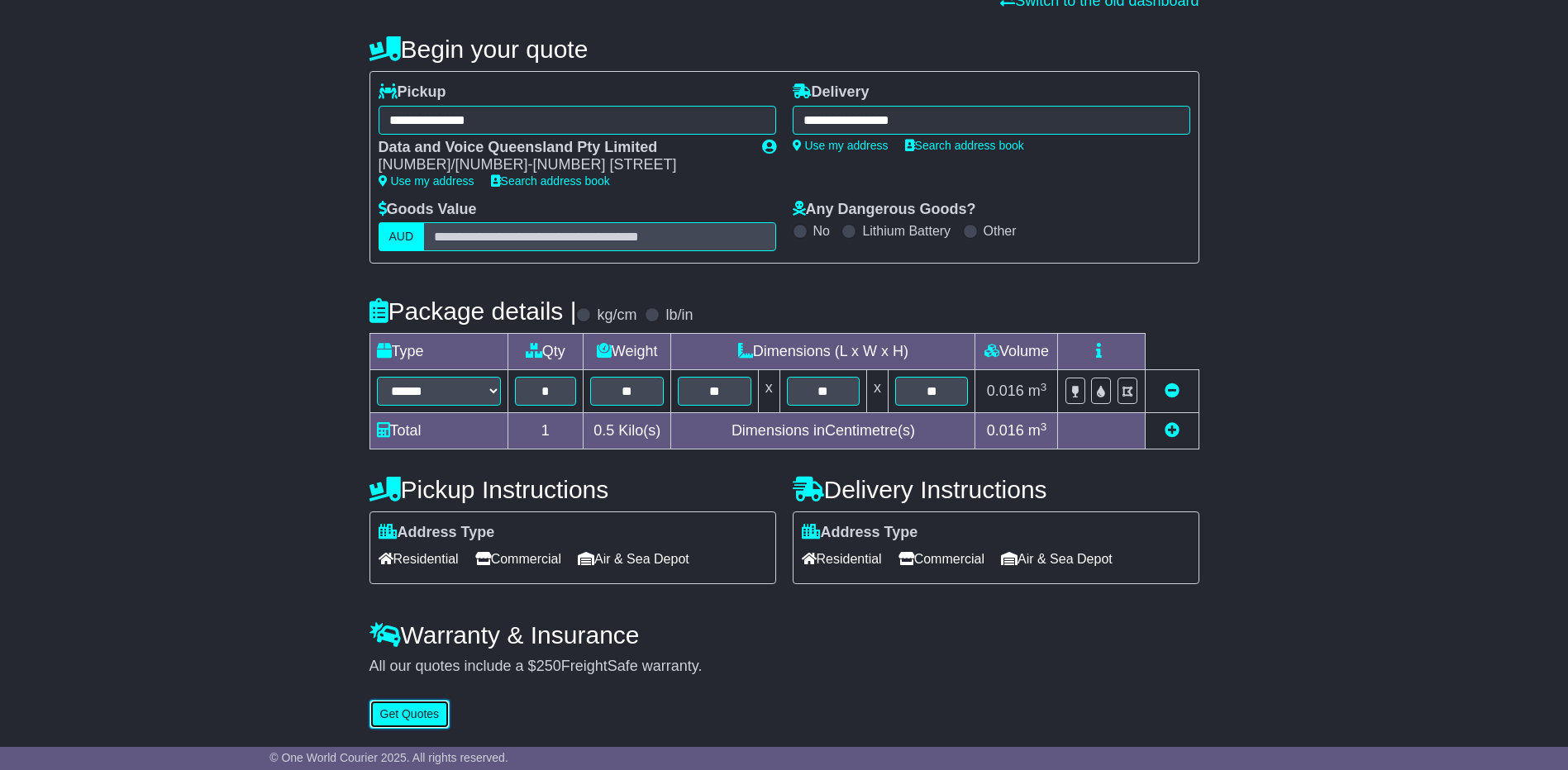 click on "Get Quotes" at bounding box center (410, 714) 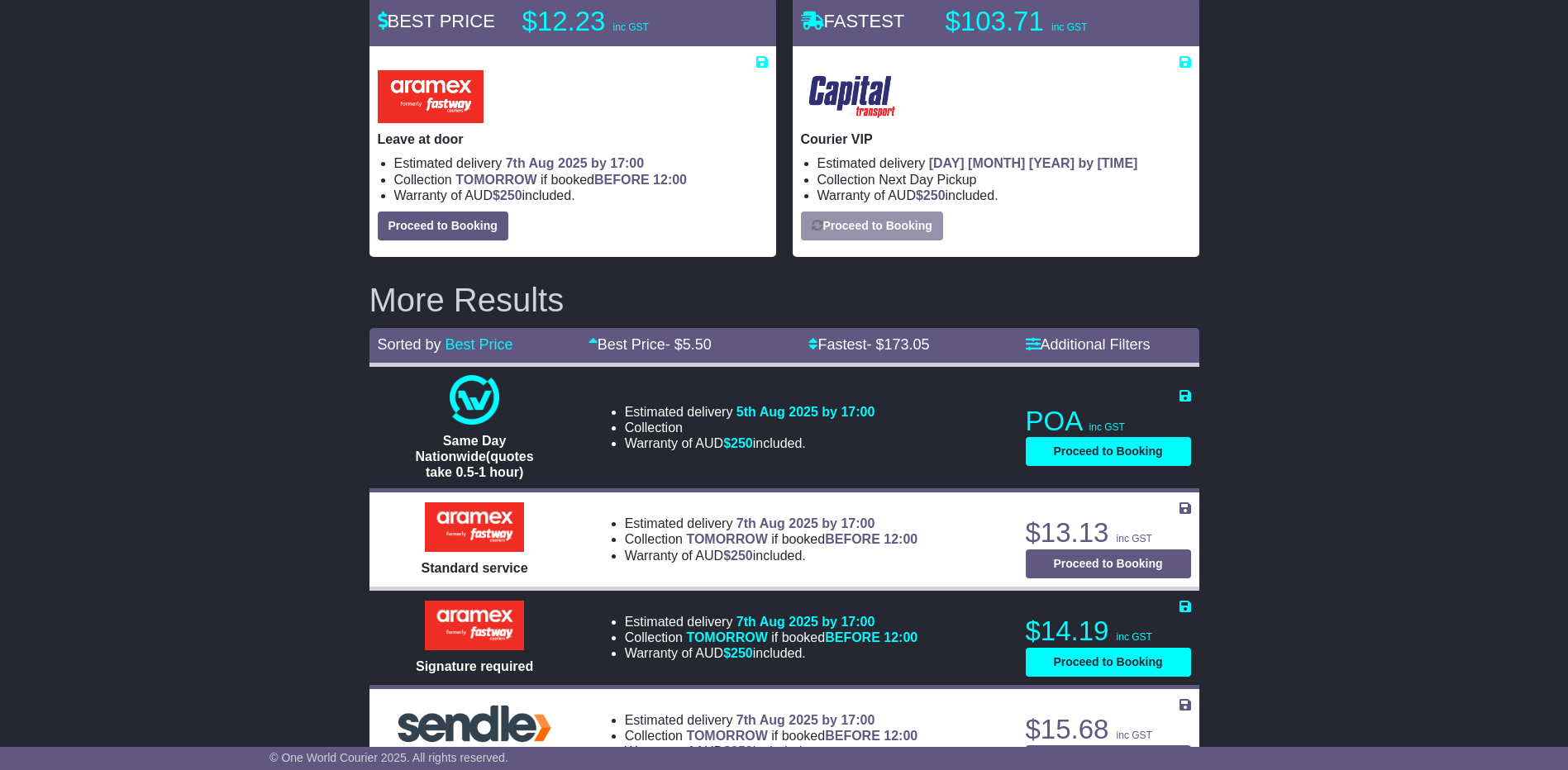 scroll, scrollTop: 0, scrollLeft: 0, axis: both 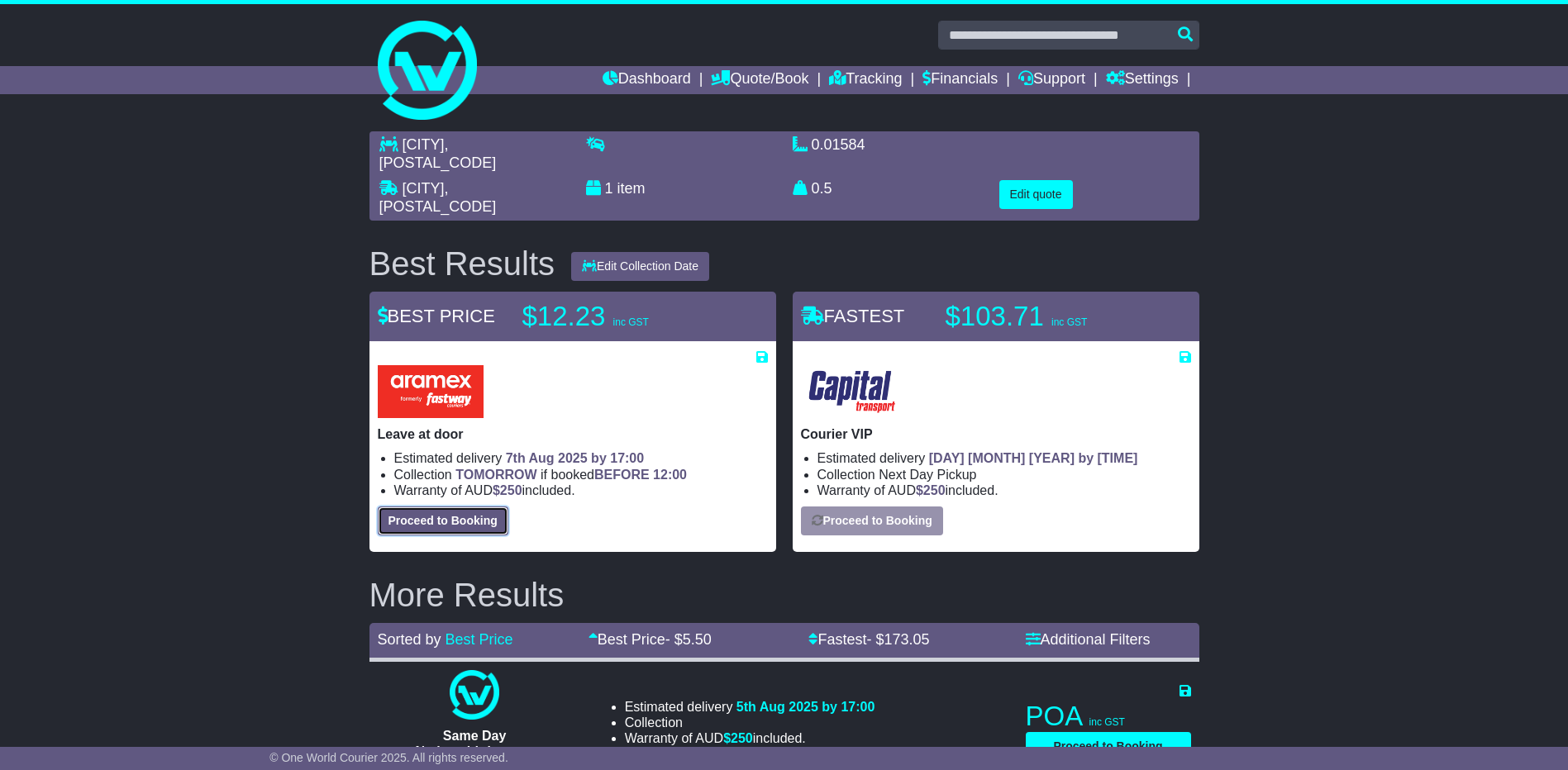 click on "Proceed to Booking" at bounding box center (443, 520) 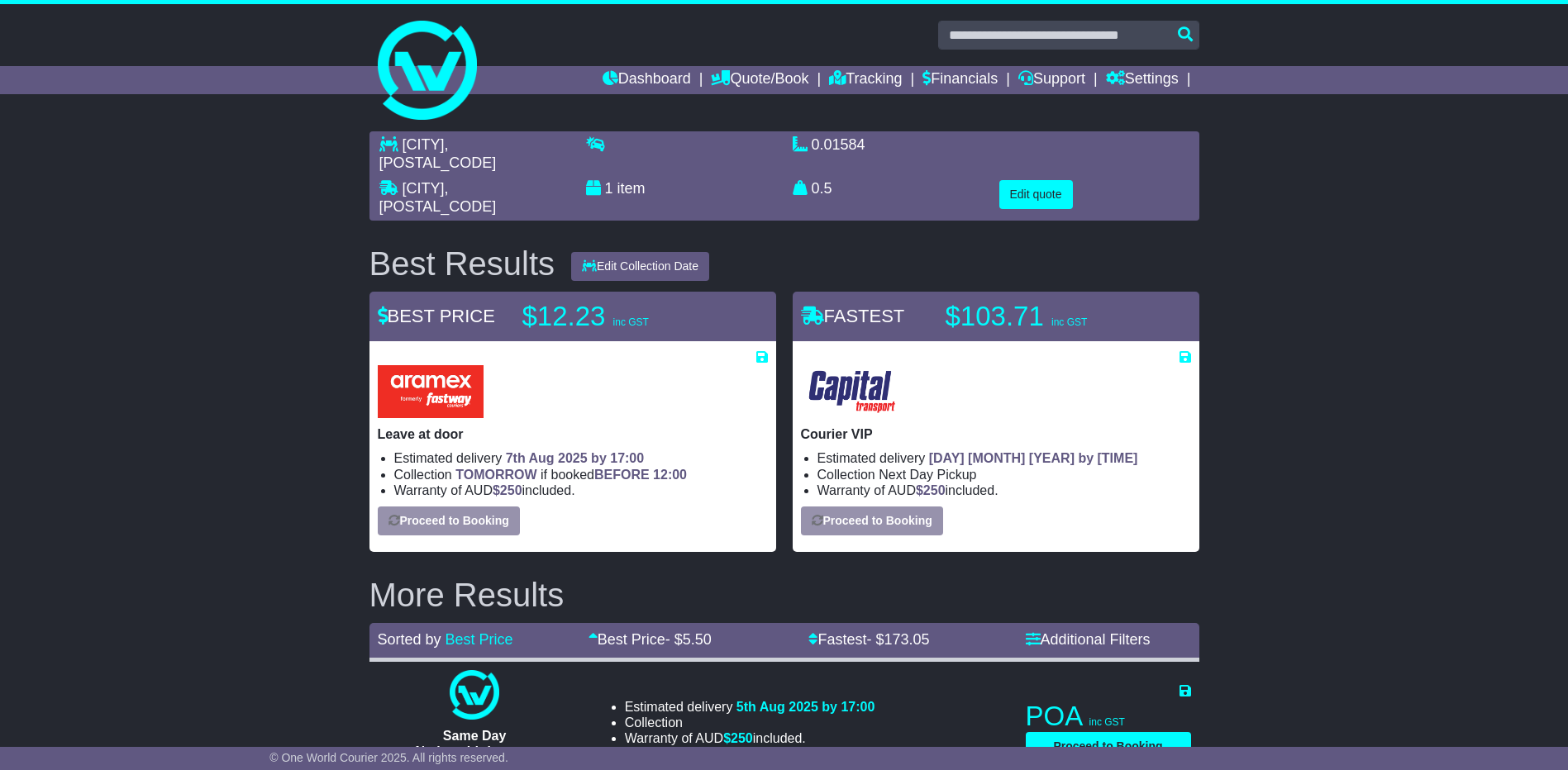 select on "*****" 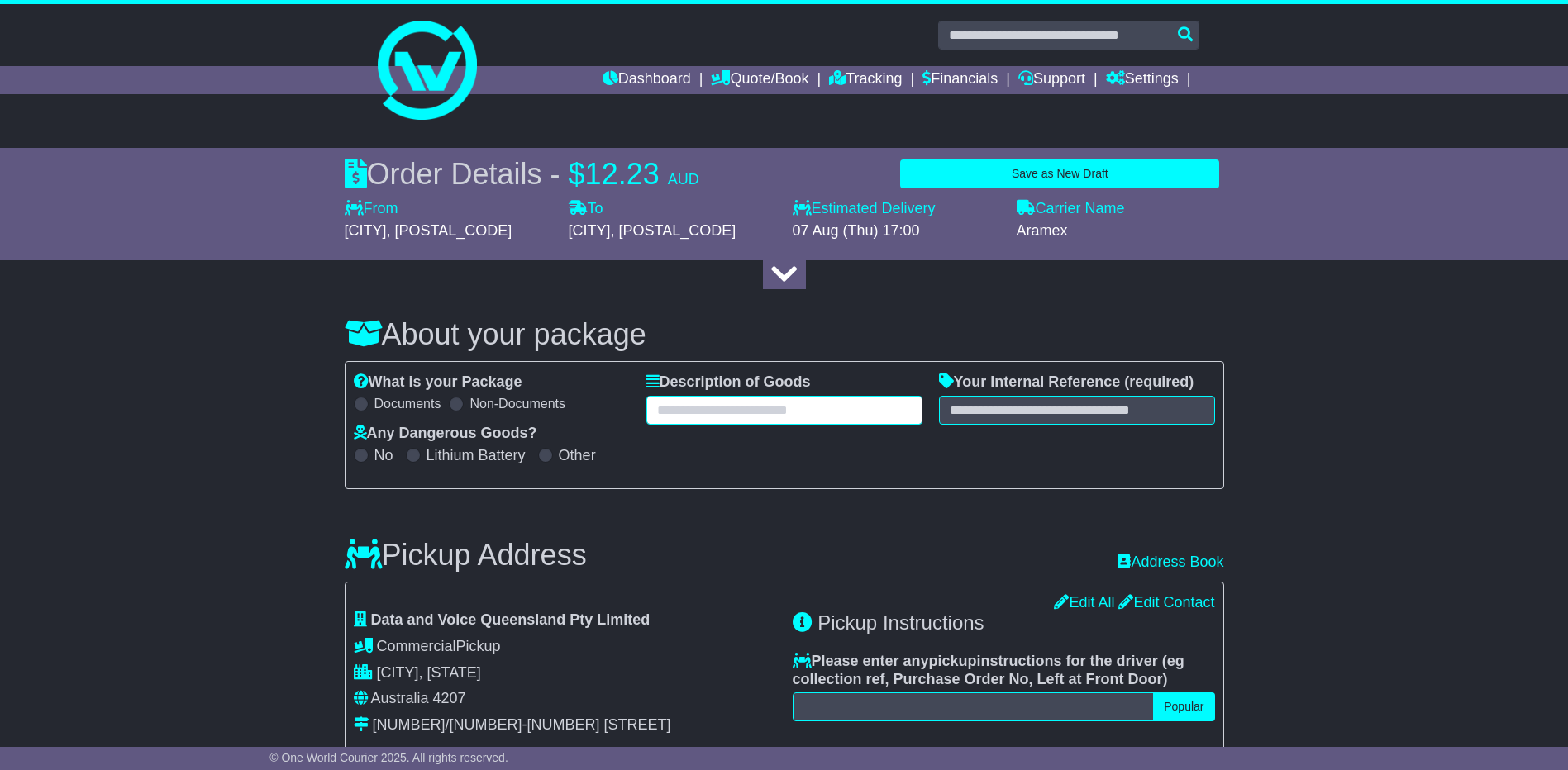 click at bounding box center [784, 410] 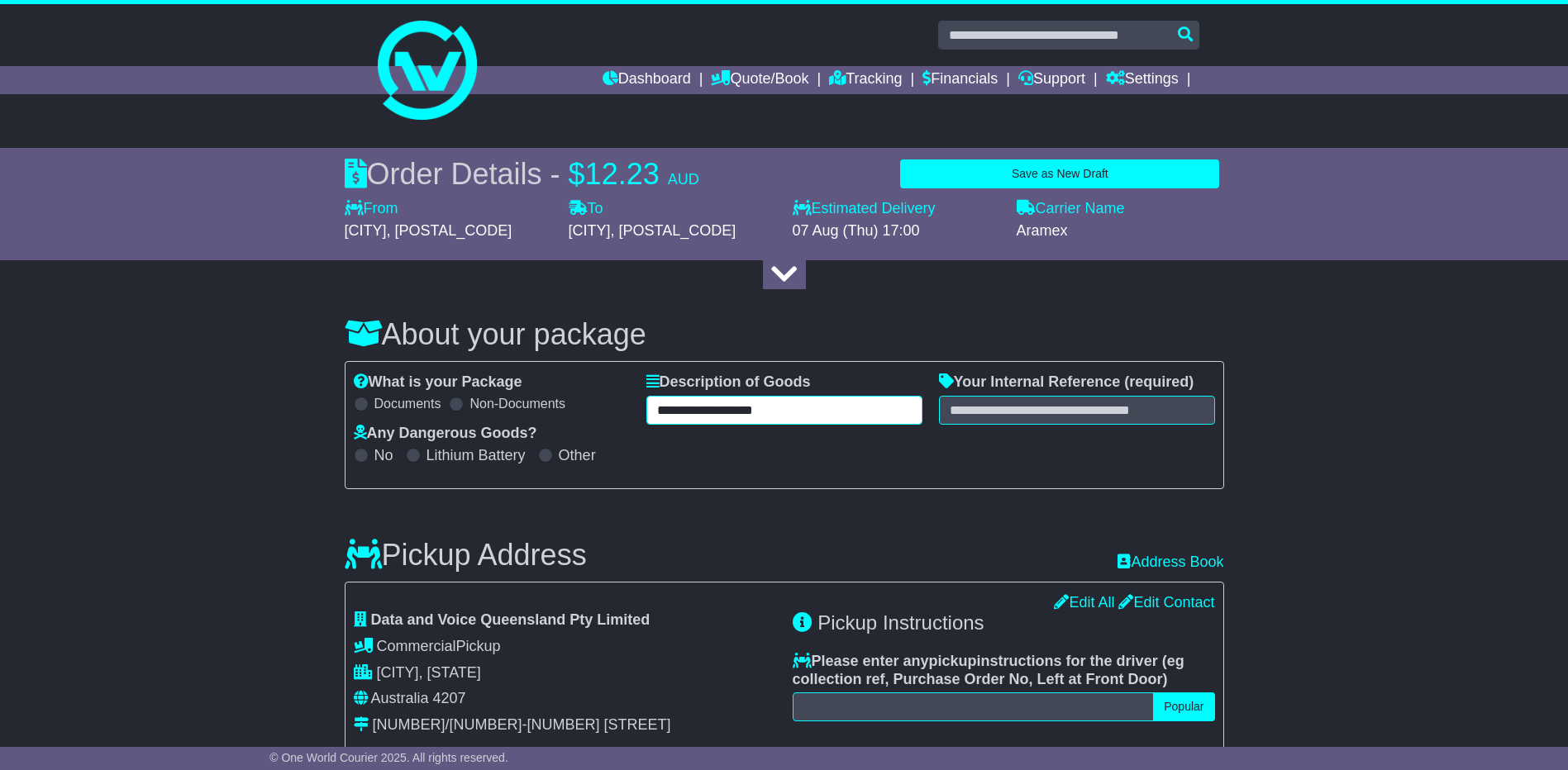 type on "**********" 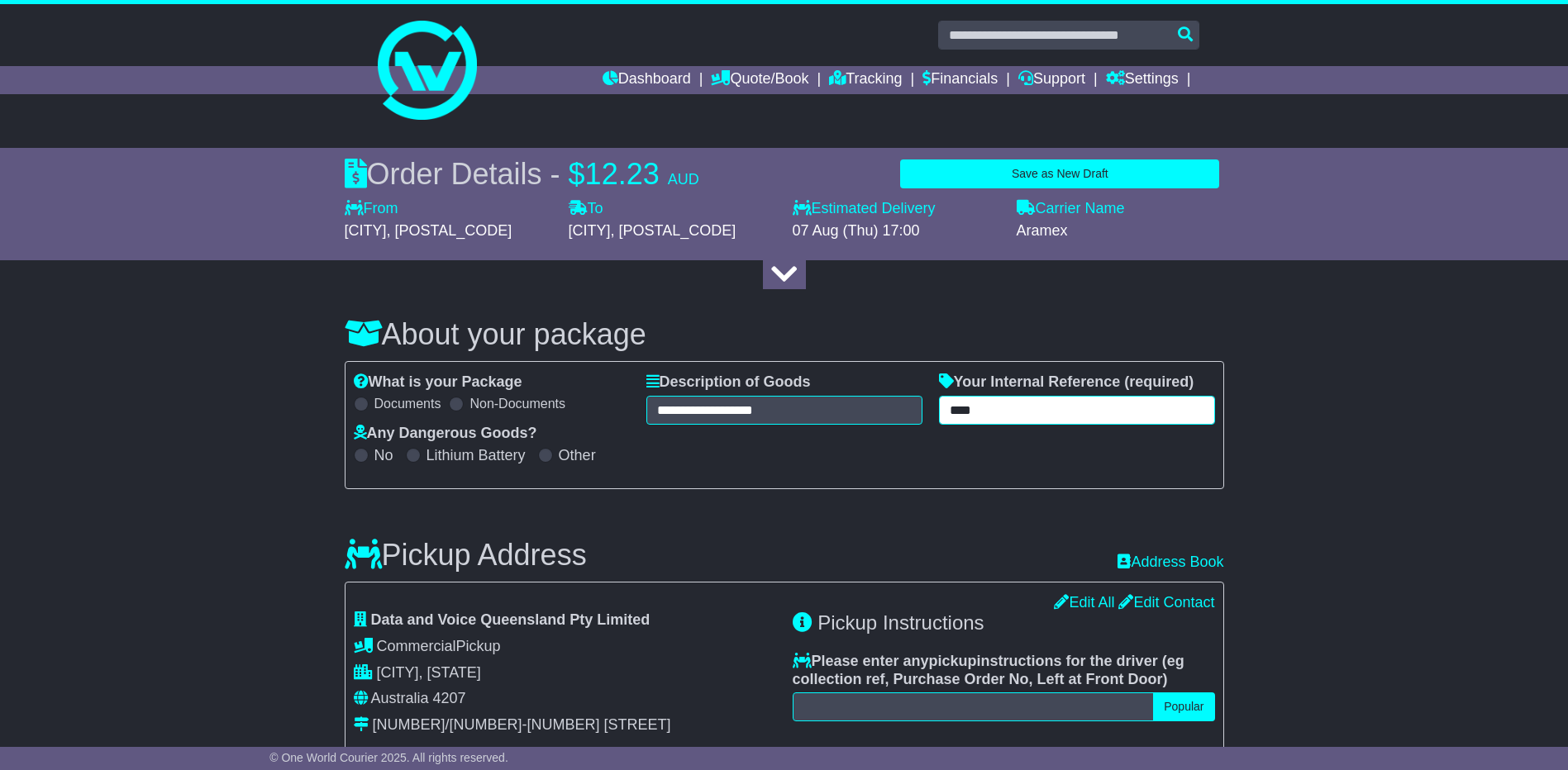 type on "****" 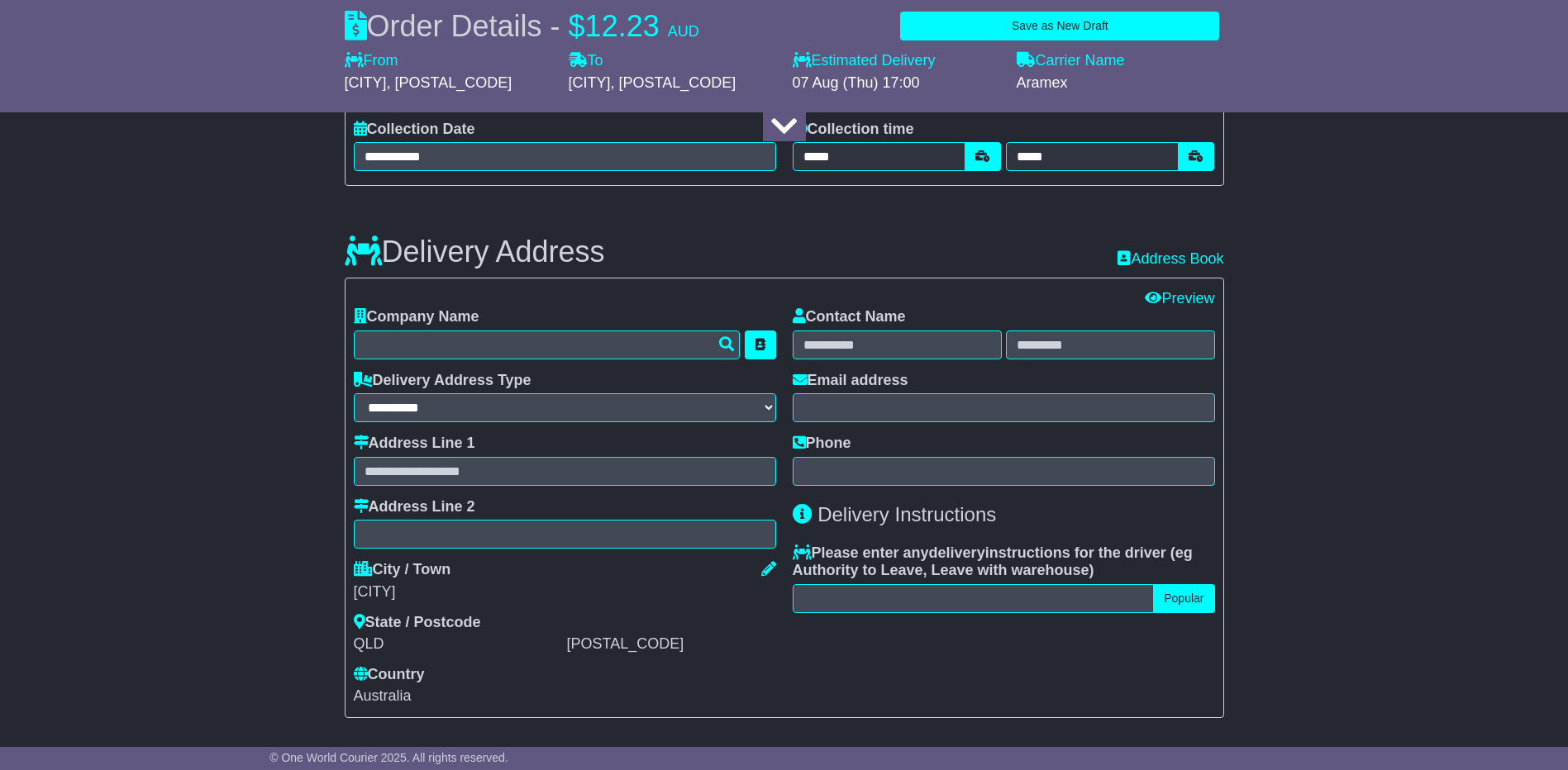 scroll, scrollTop: 826, scrollLeft: 0, axis: vertical 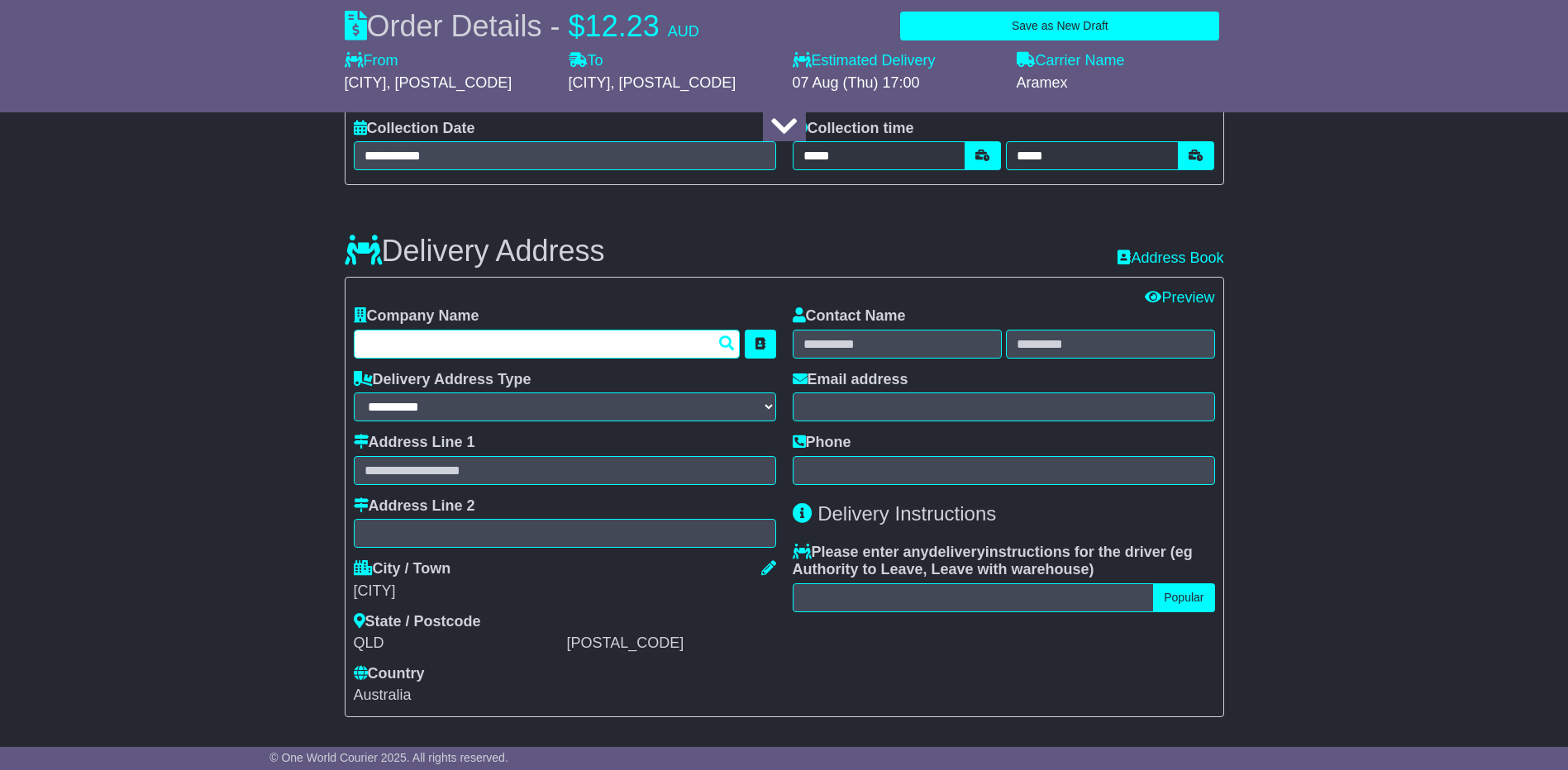 click at bounding box center (547, 344) 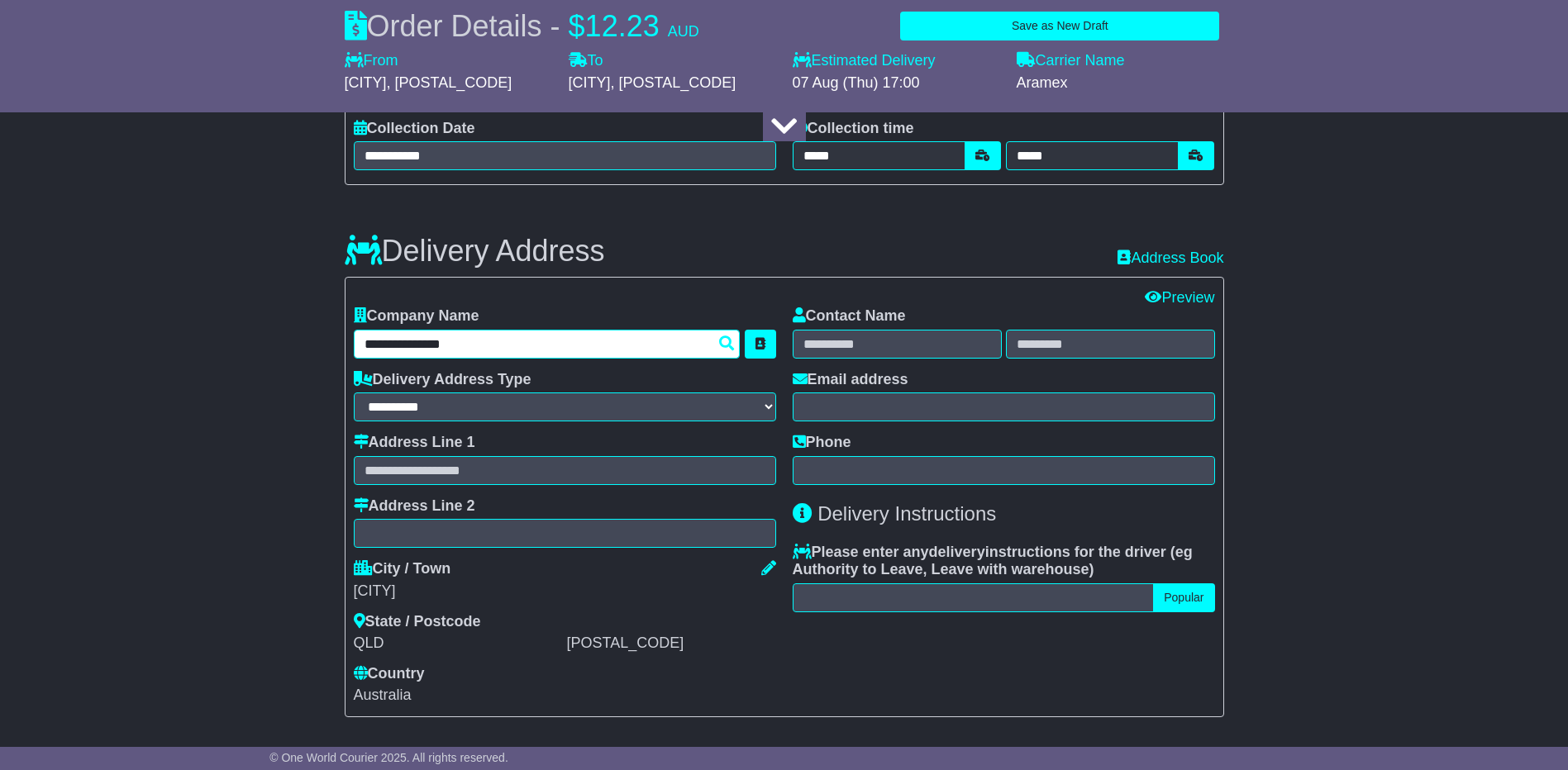 type on "**********" 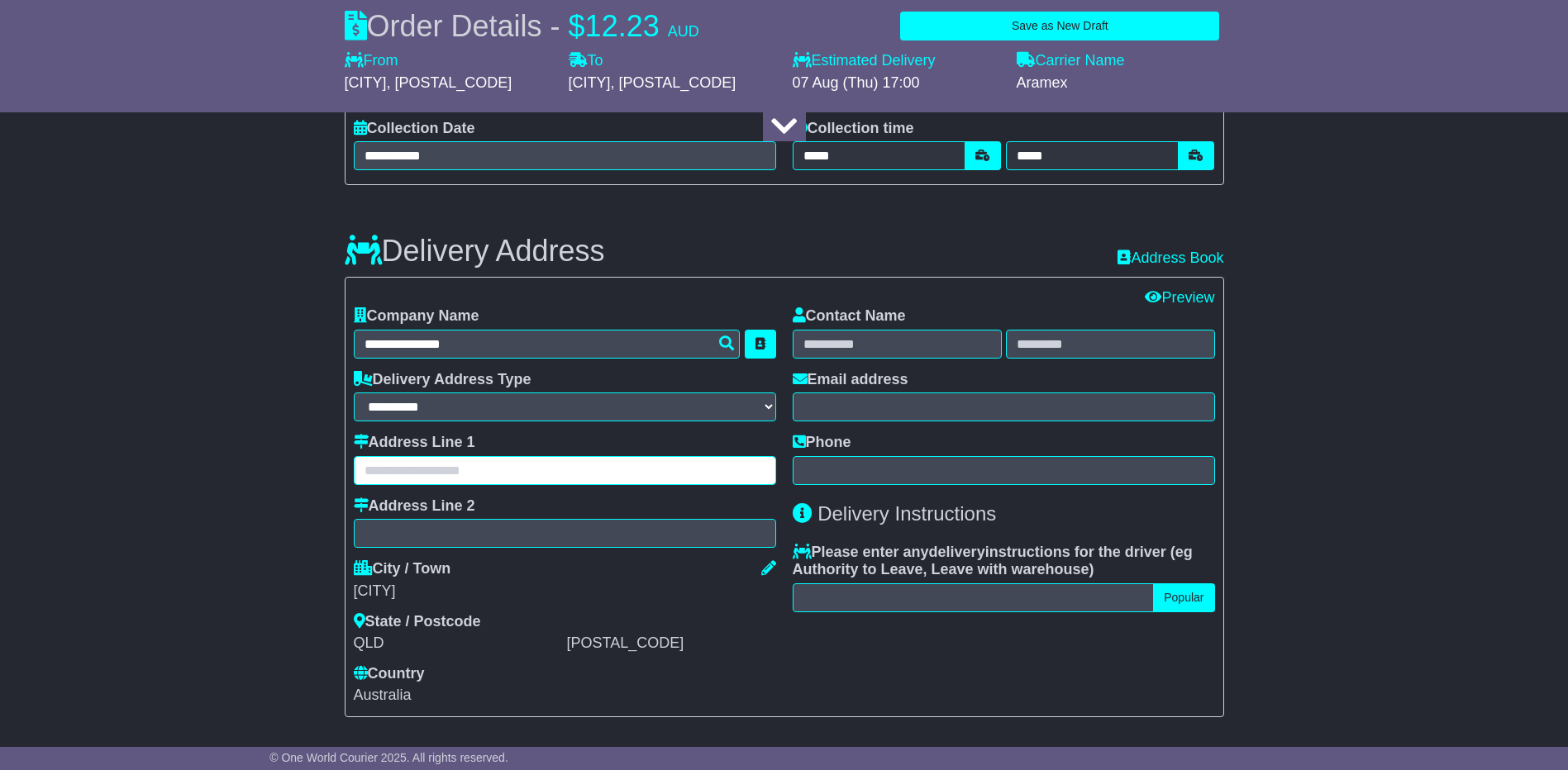 click at bounding box center (565, 470) 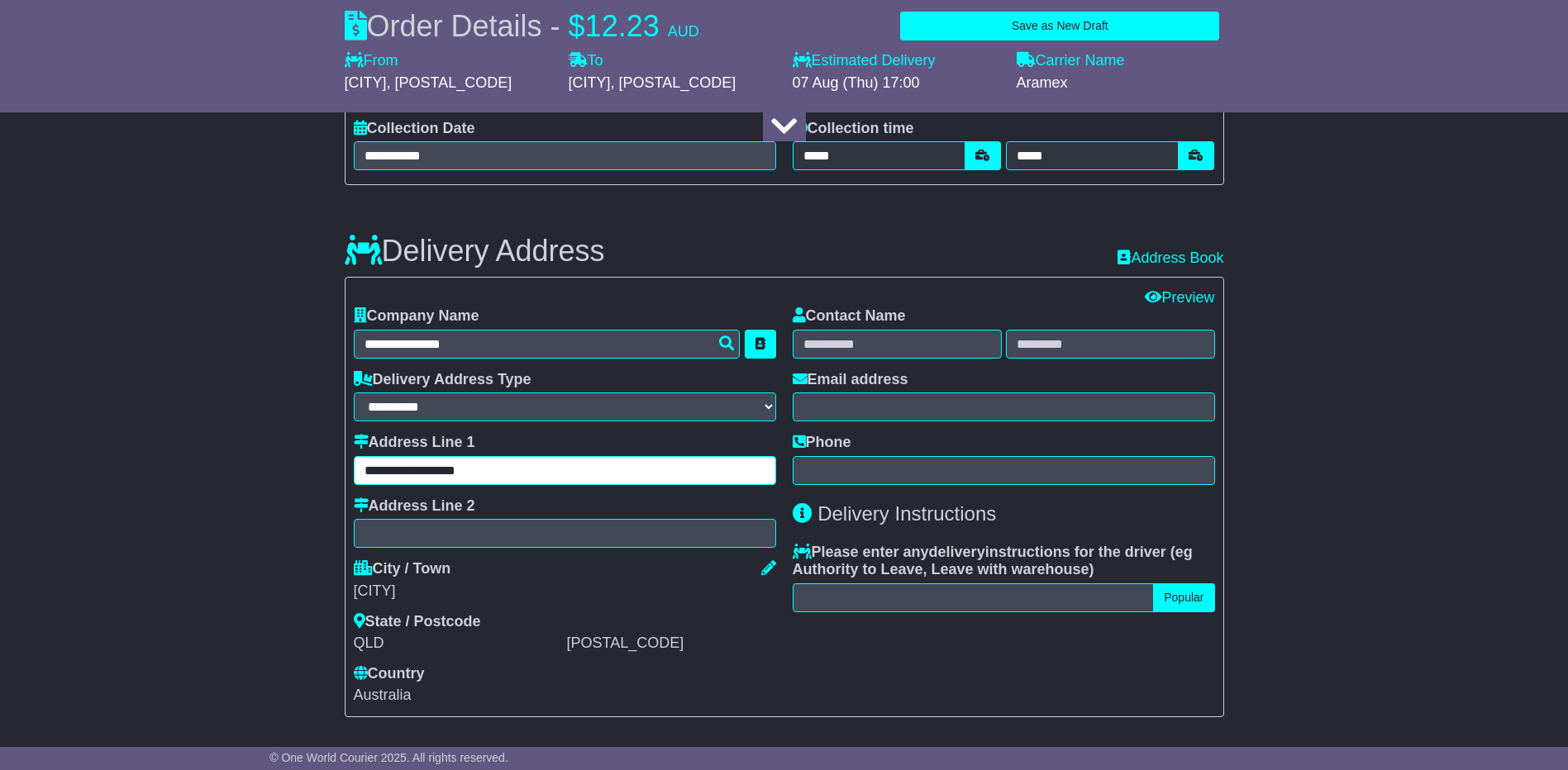 type on "**********" 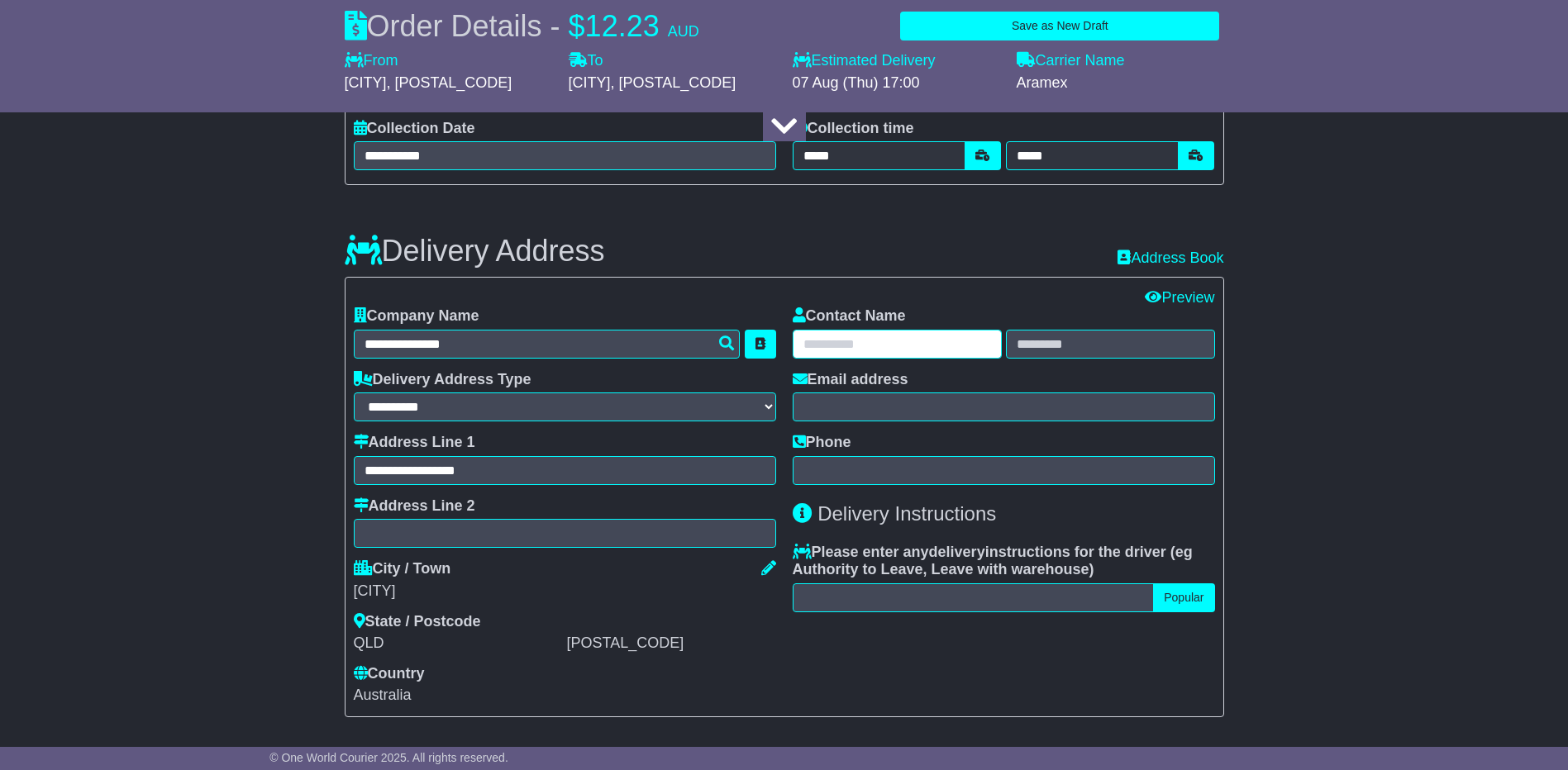 click at bounding box center (897, 344) 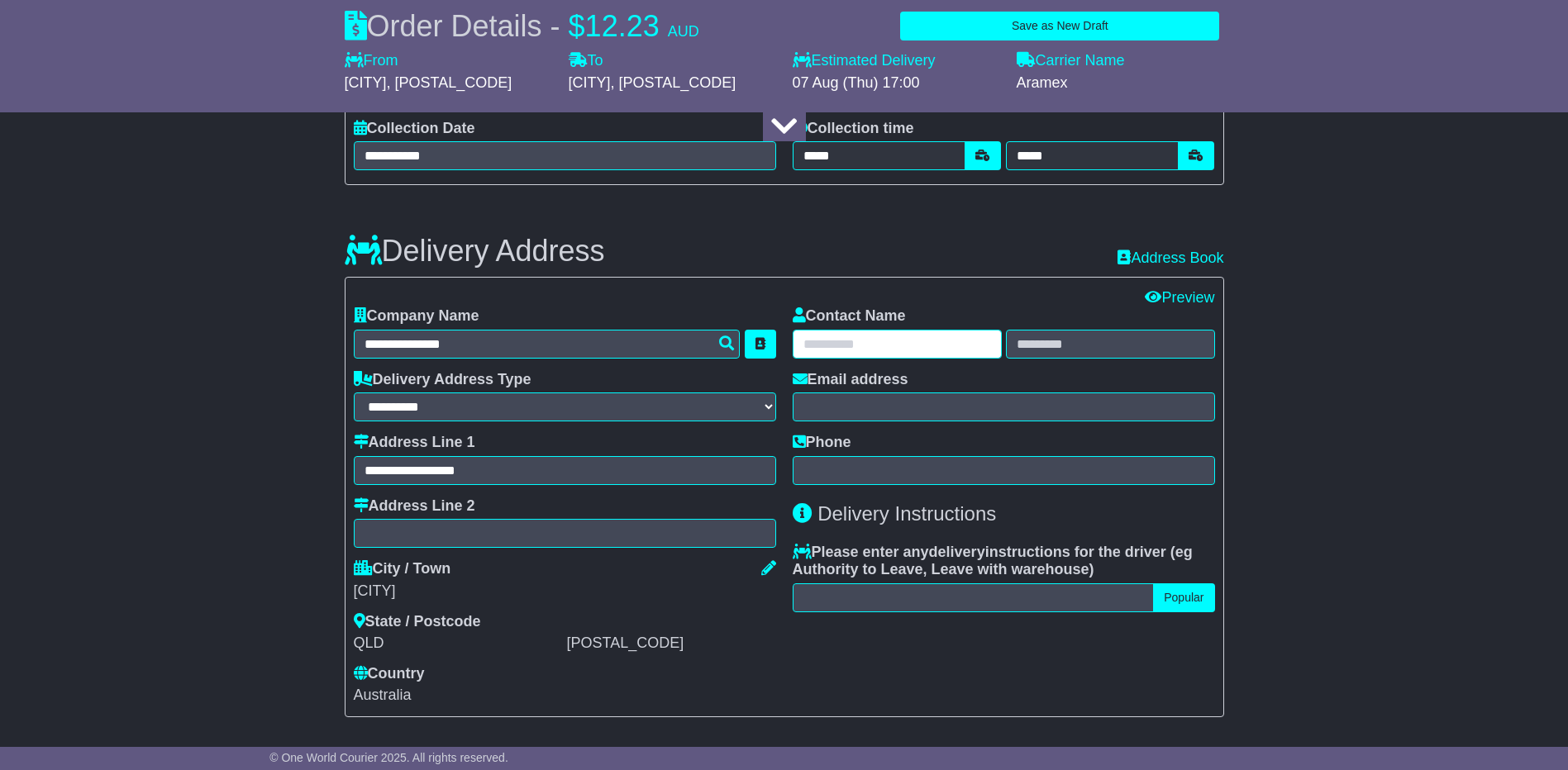 paste on "**********" 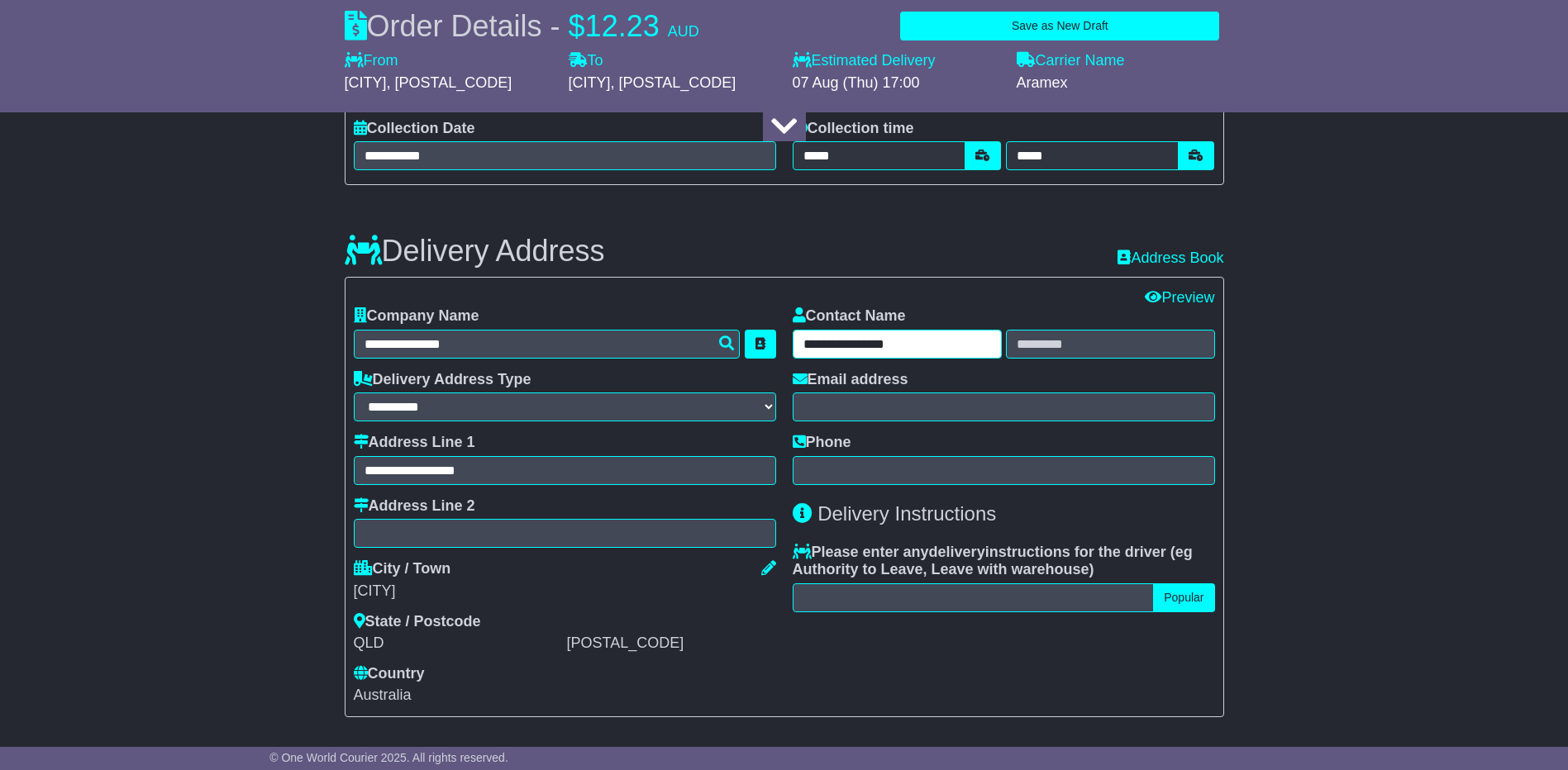 drag, startPoint x: 913, startPoint y: 346, endPoint x: 844, endPoint y: 342, distance: 69.11584 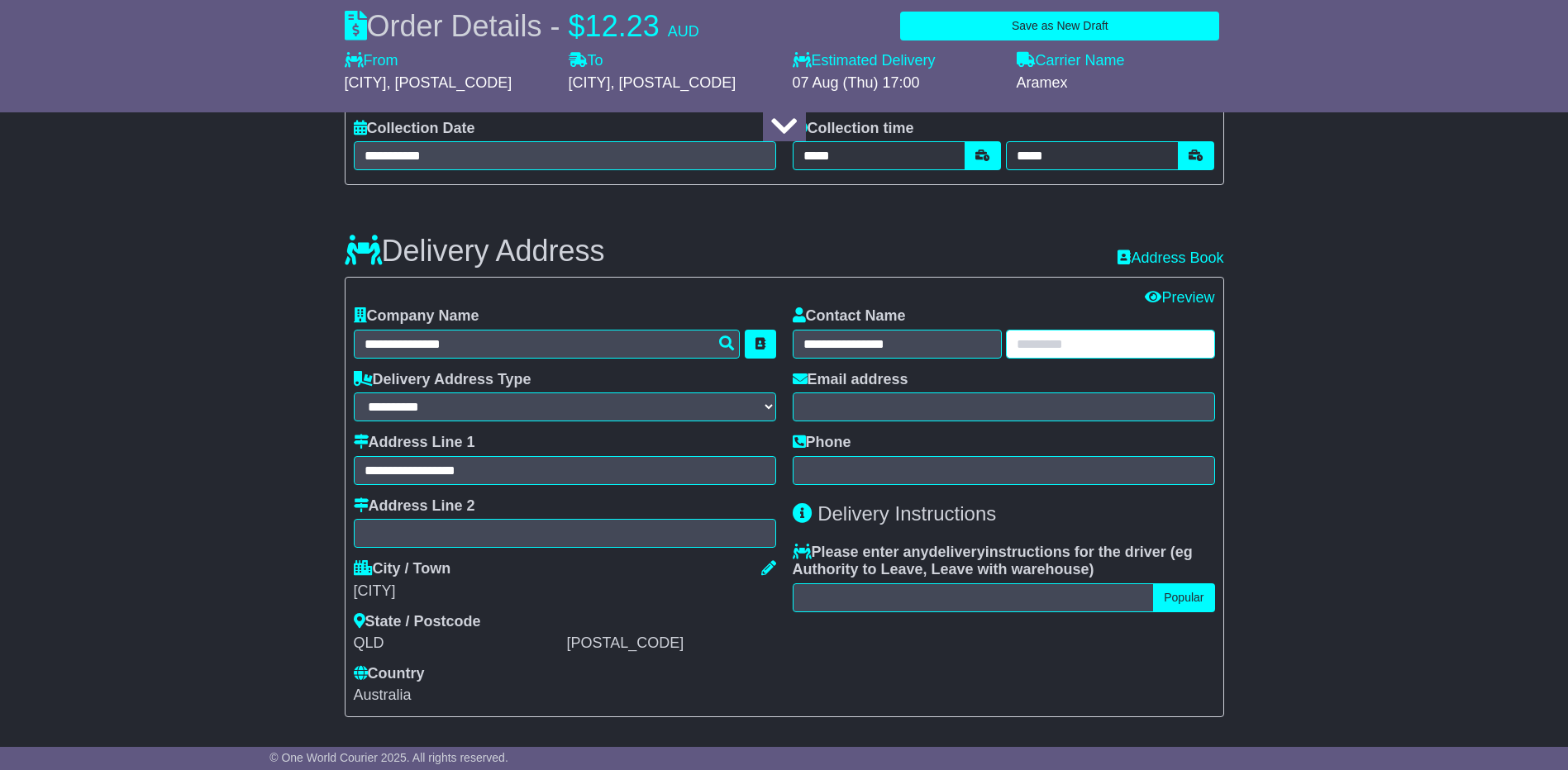 click at bounding box center (1110, 344) 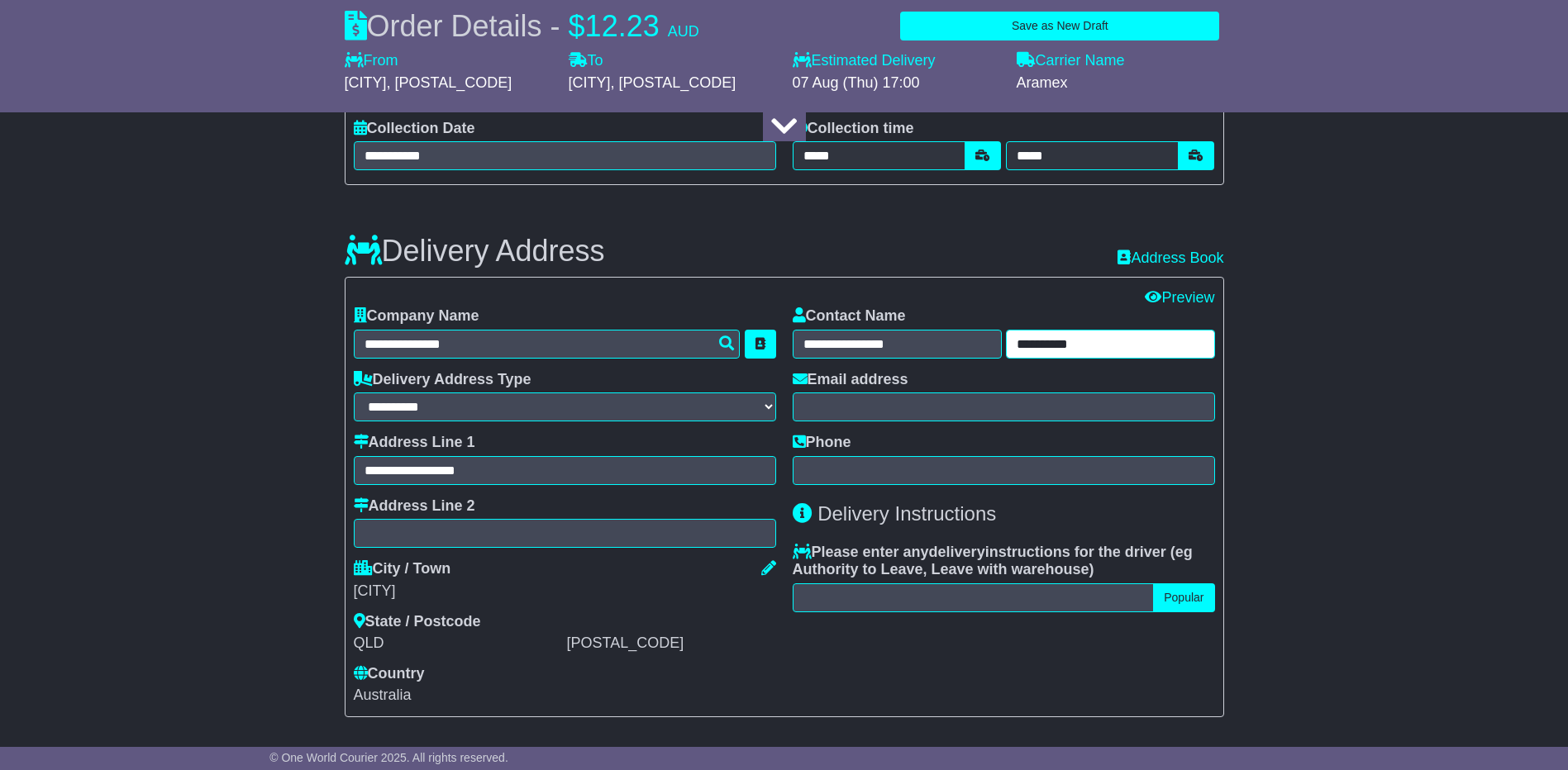 type on "**********" 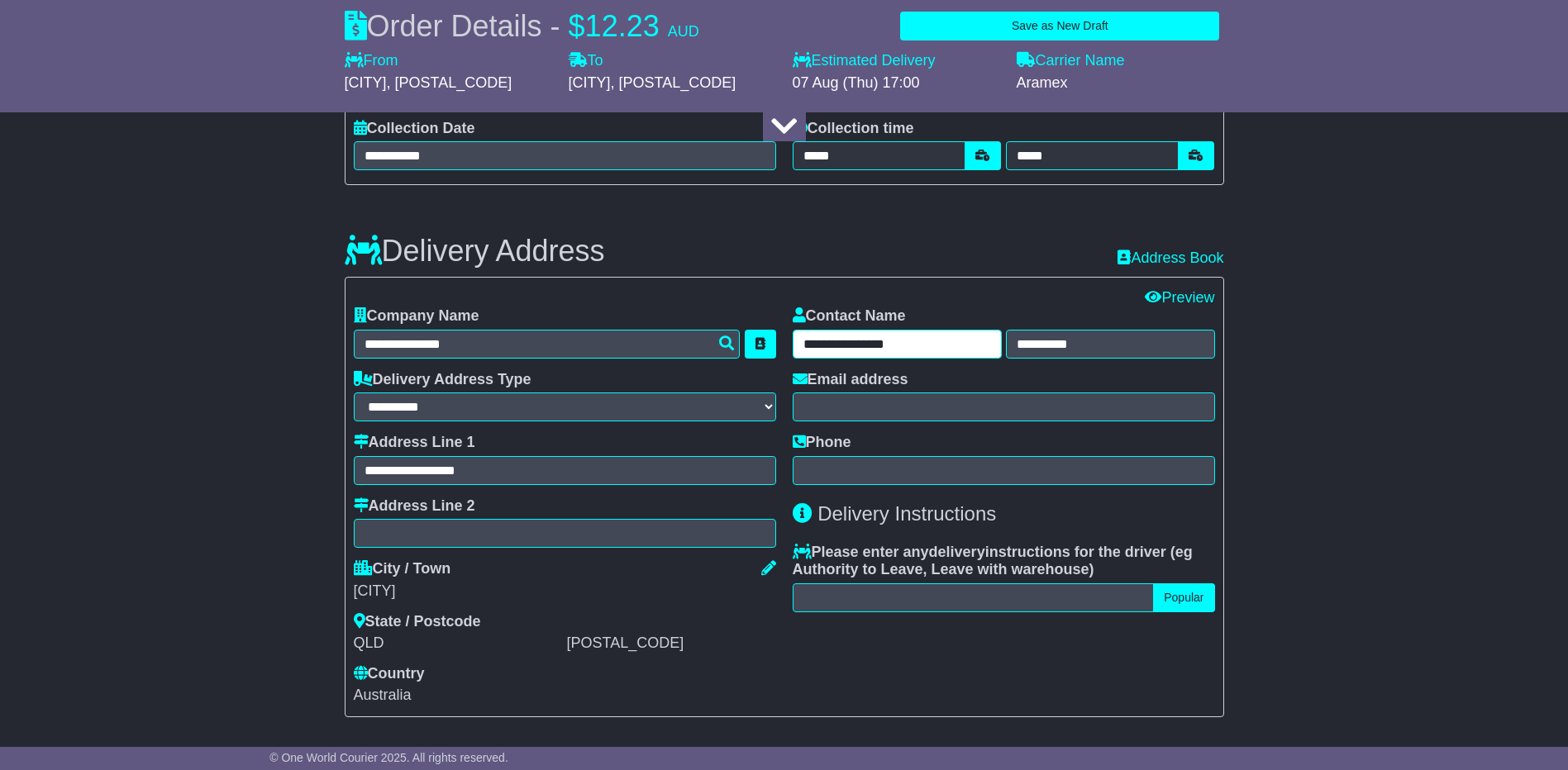 drag, startPoint x: 919, startPoint y: 340, endPoint x: 841, endPoint y: 342, distance: 78.02564 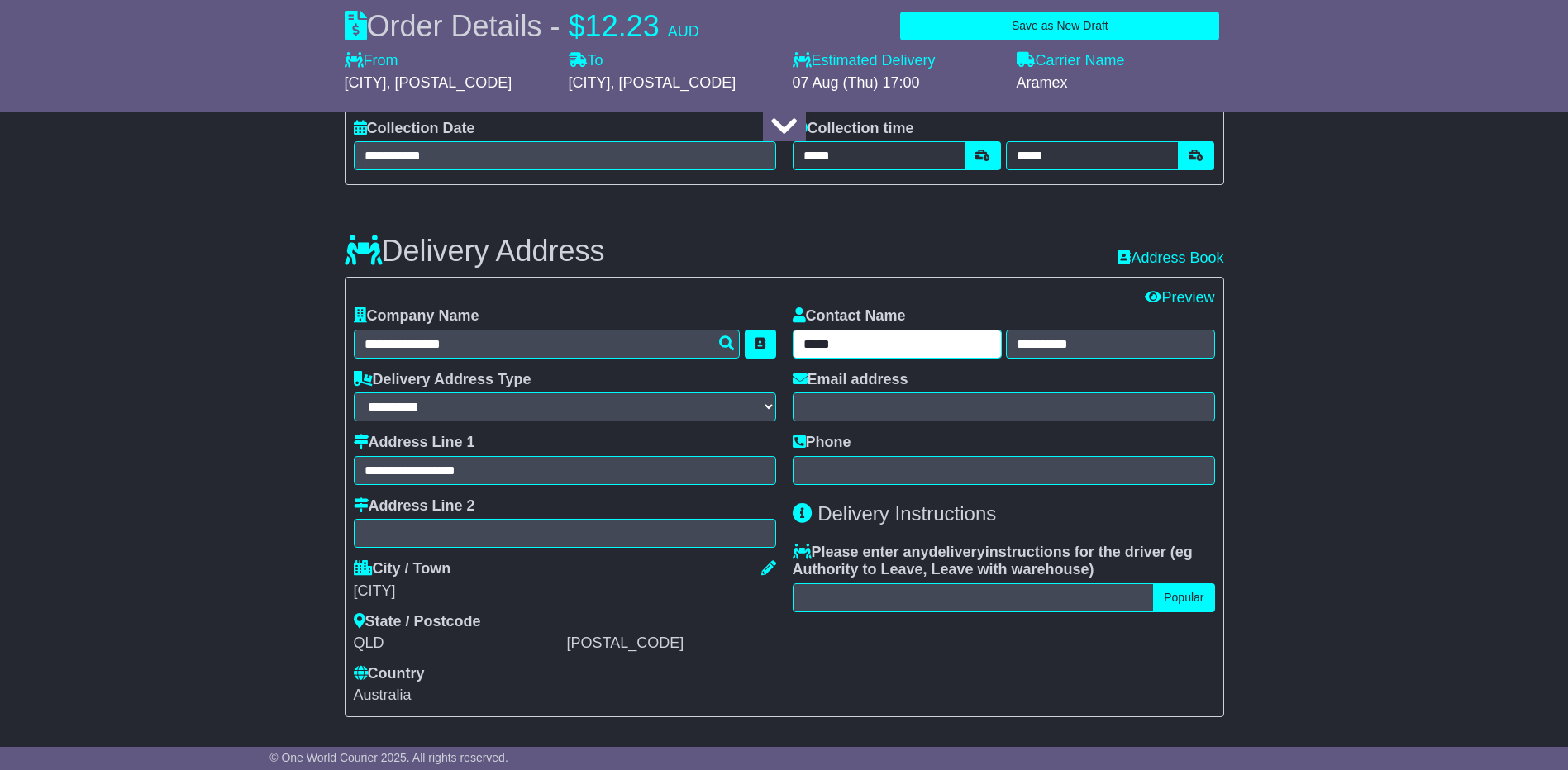 type on "*****" 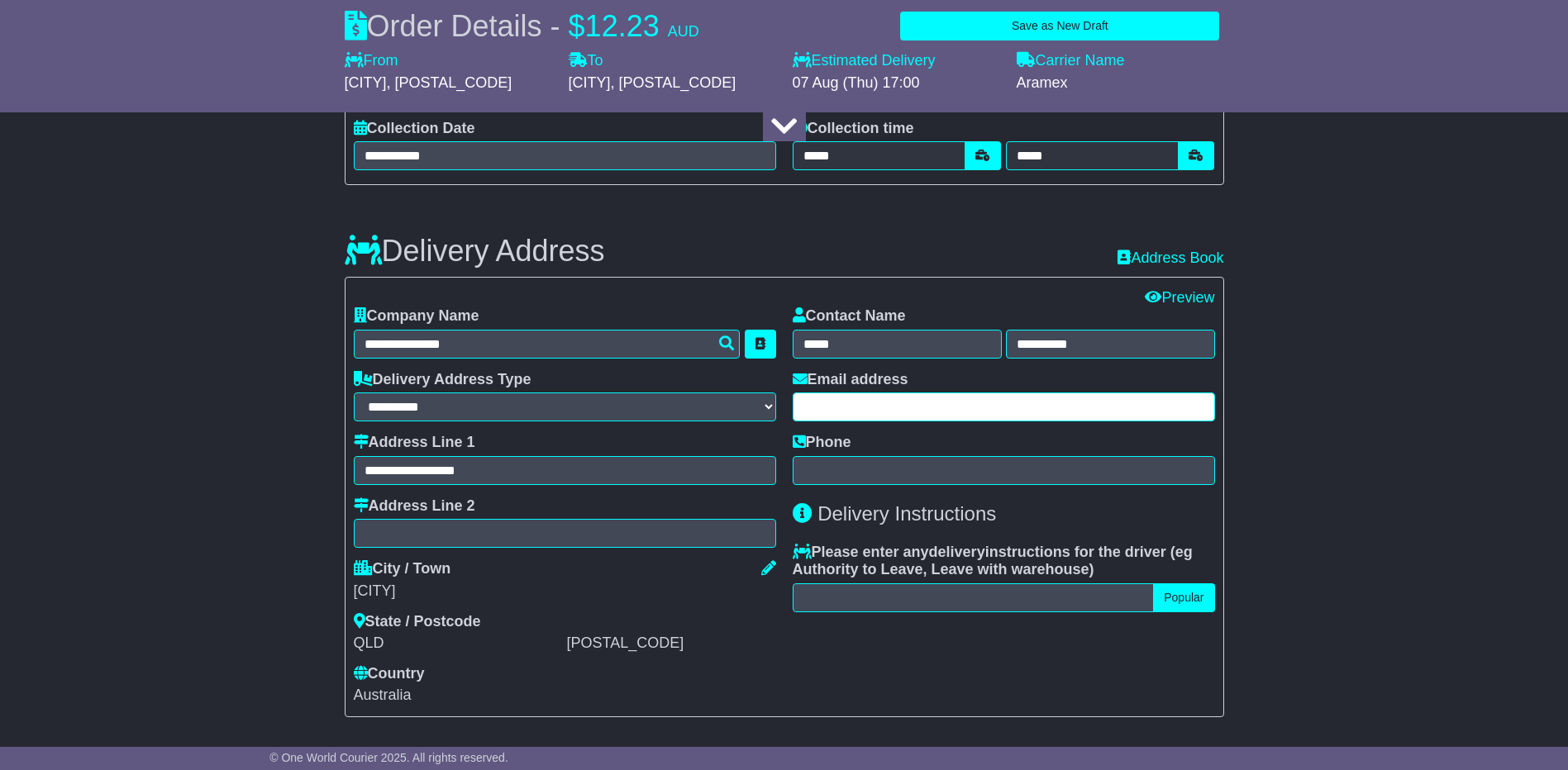 click at bounding box center [1003, 406] 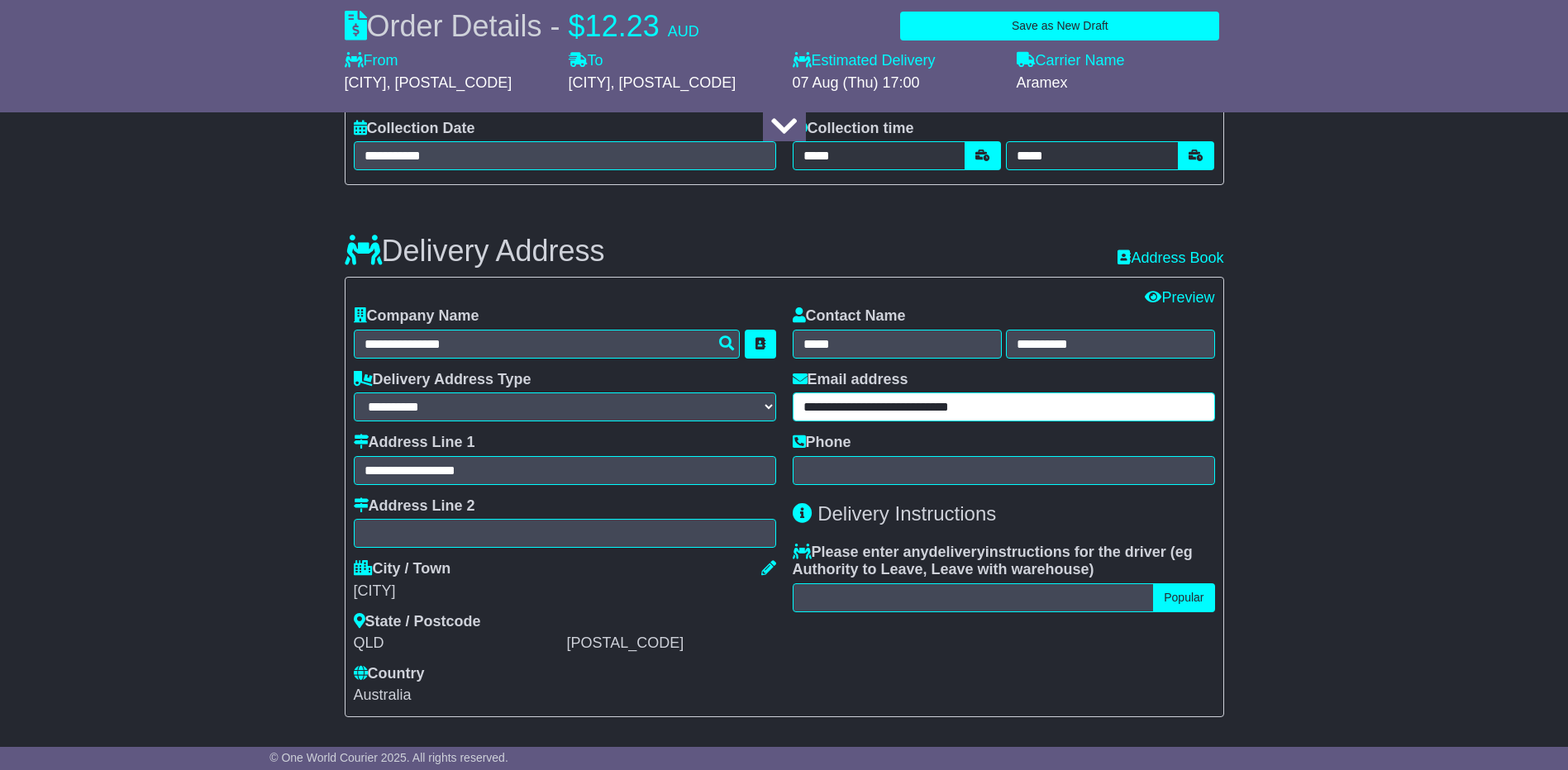 type on "**********" 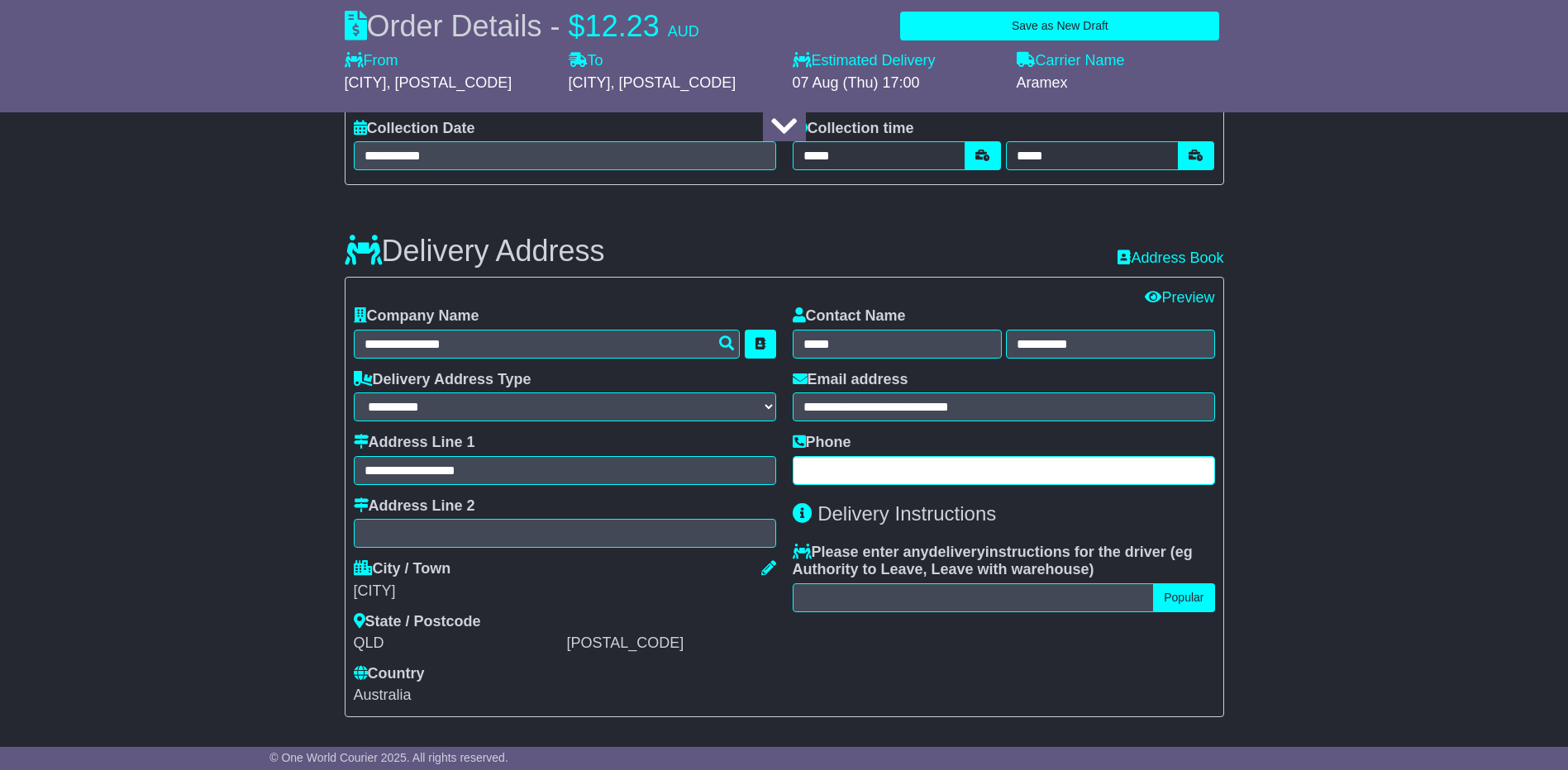 click at bounding box center (1003, 470) 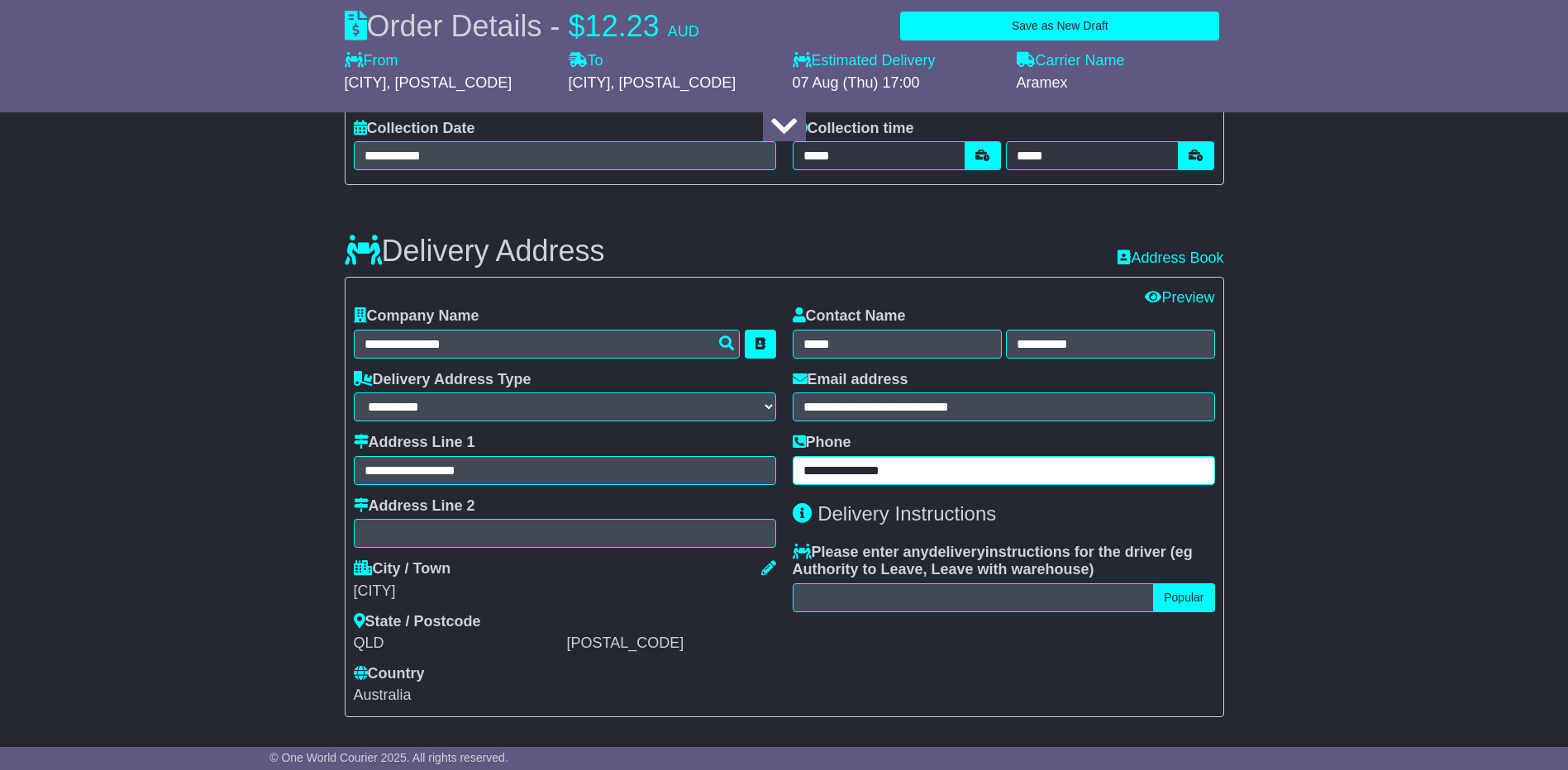 click on "**********" at bounding box center [1003, 470] 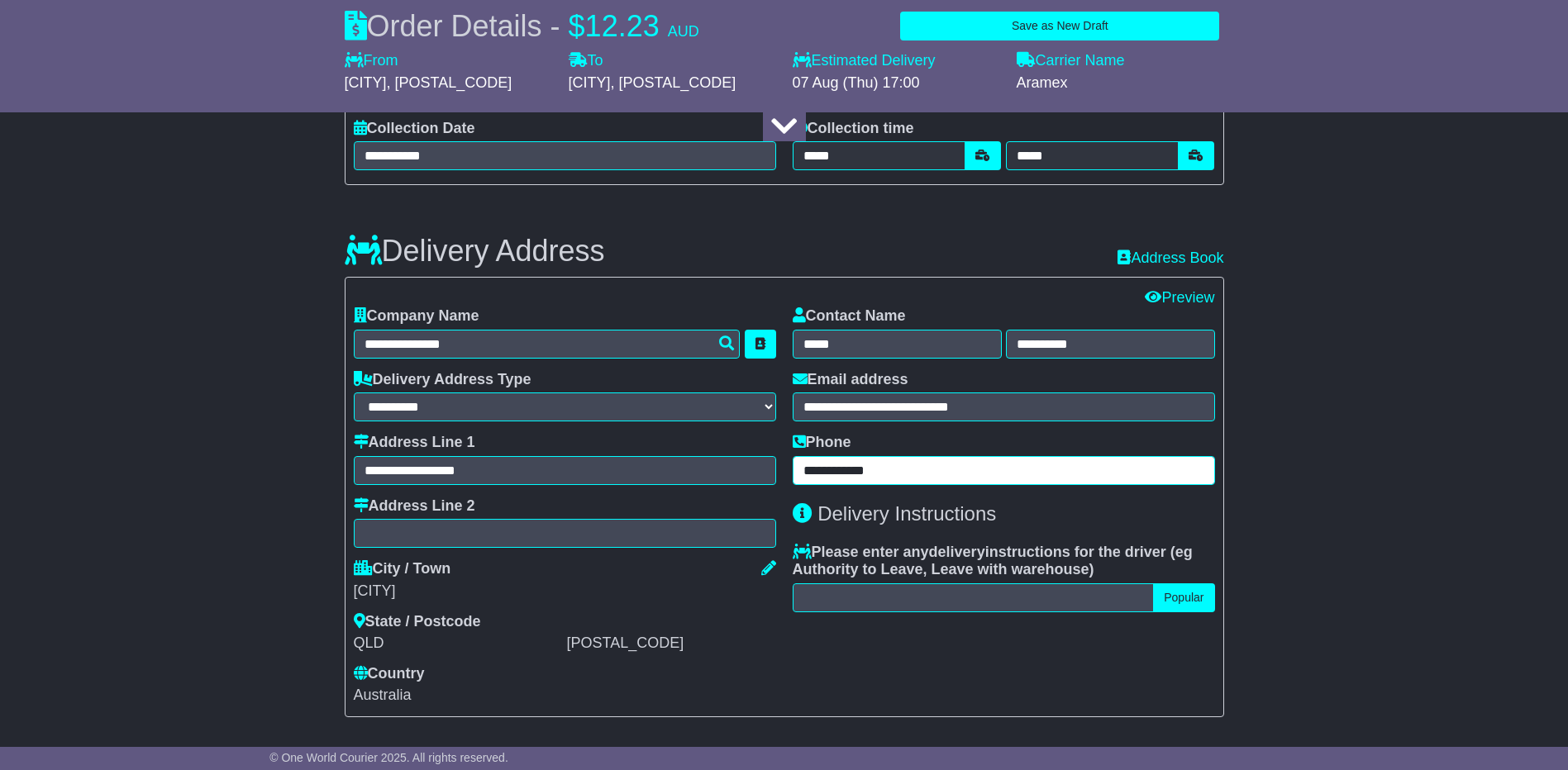 type on "**********" 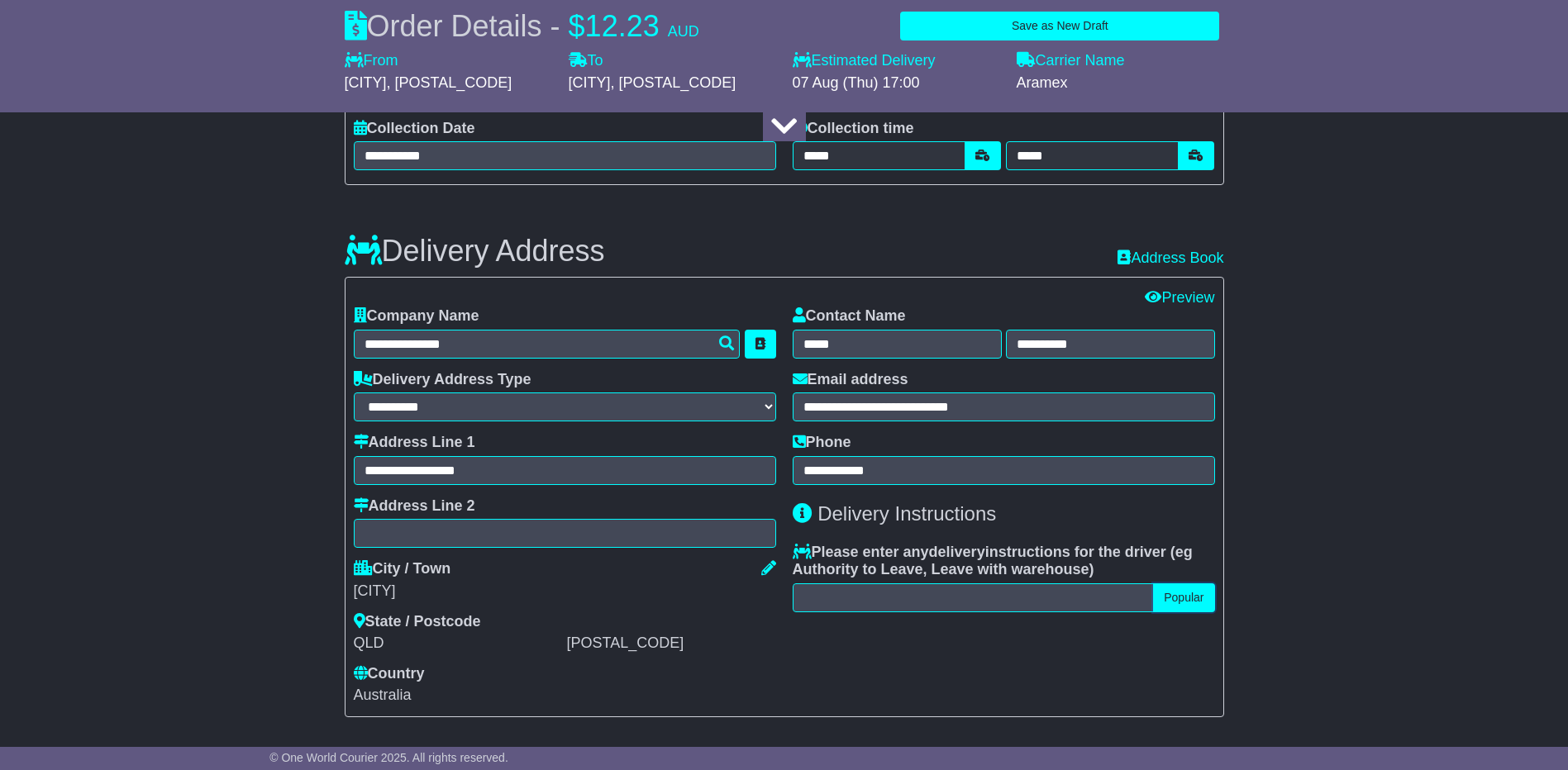 click on "Popular" at bounding box center [1184, 597] 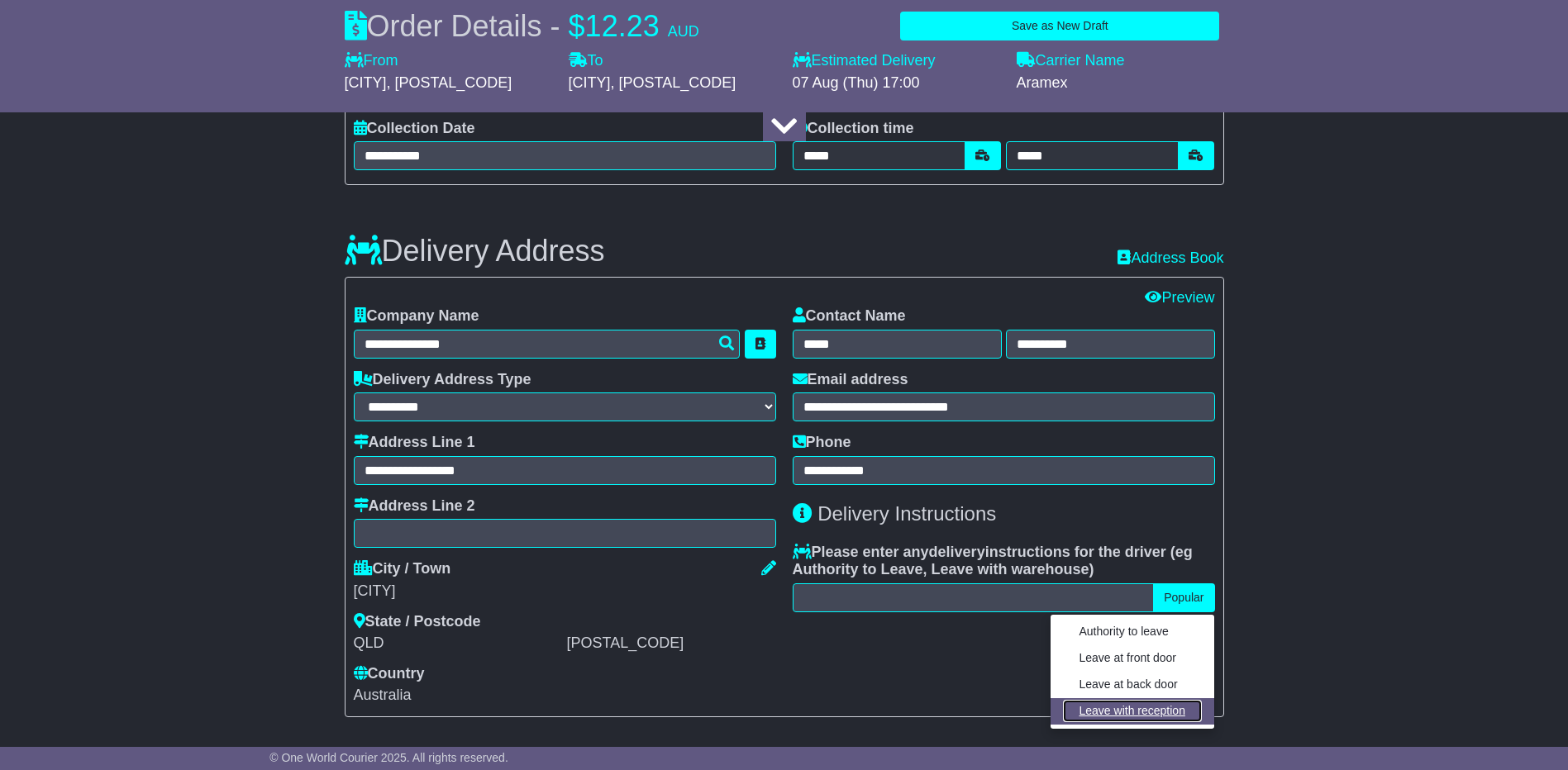 click on "Leave with reception" at bounding box center (1132, 711) 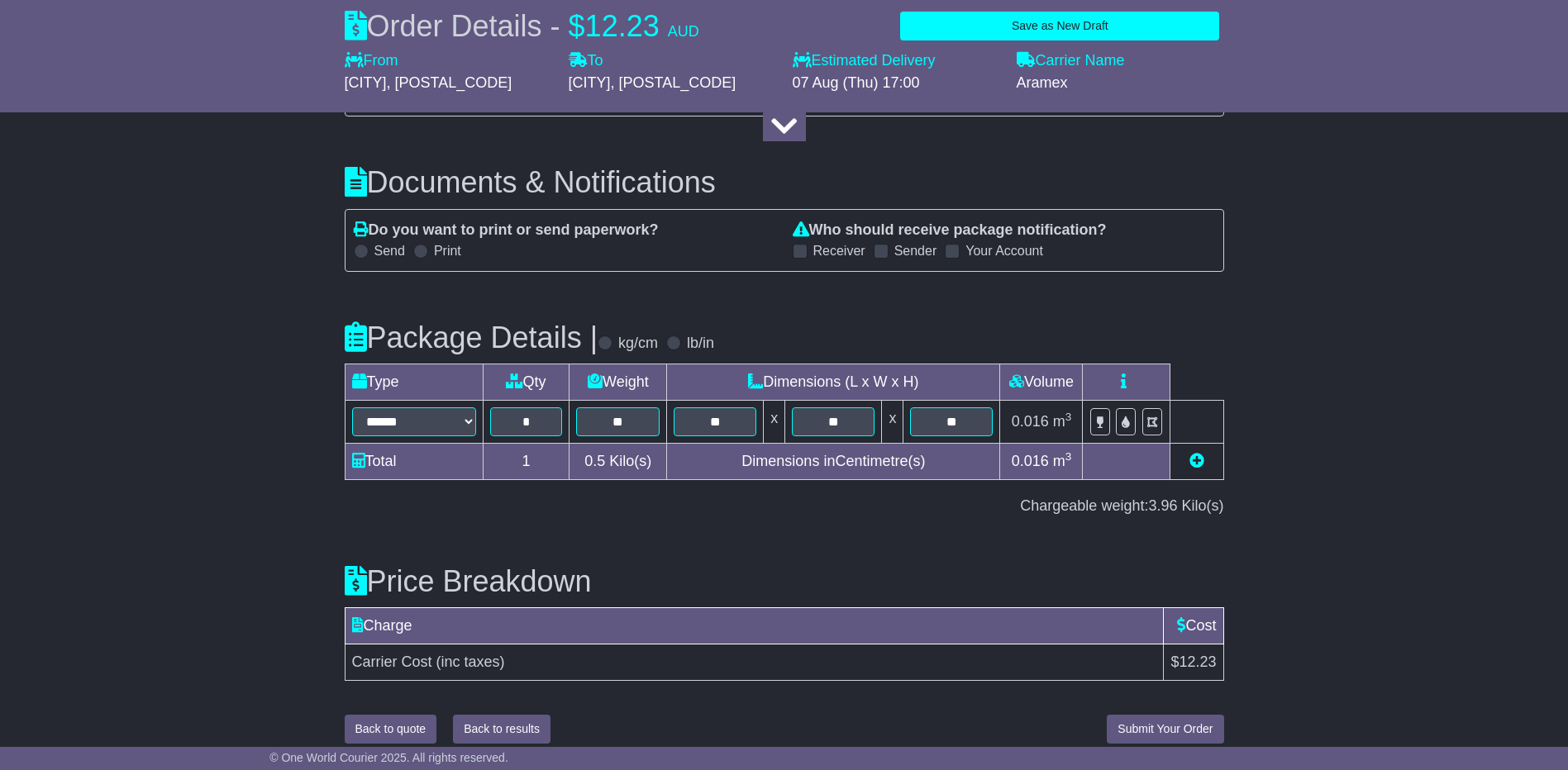 scroll, scrollTop: 1622, scrollLeft: 0, axis: vertical 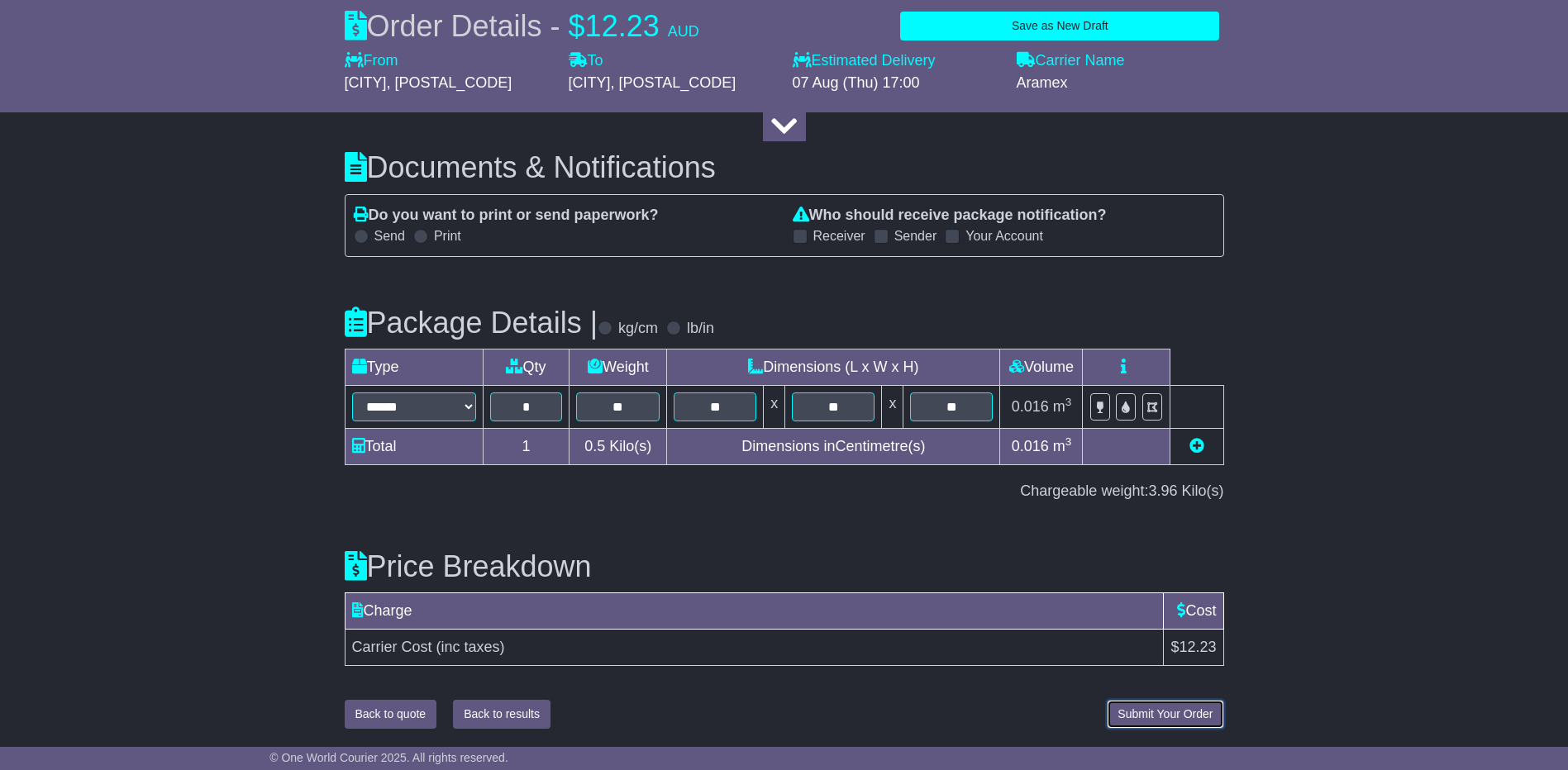 click on "Submit Your Order" at bounding box center [1165, 714] 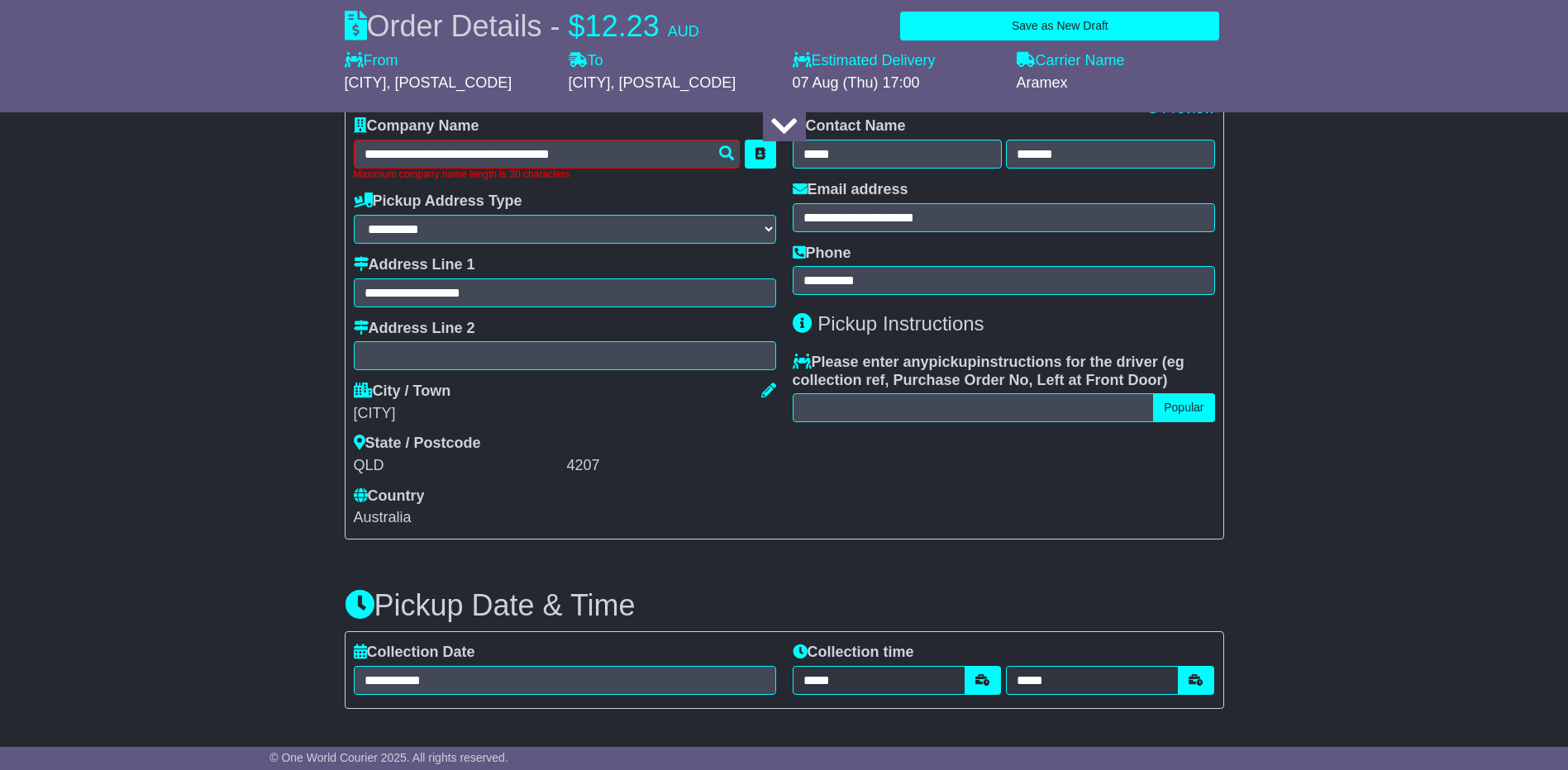scroll, scrollTop: 480, scrollLeft: 0, axis: vertical 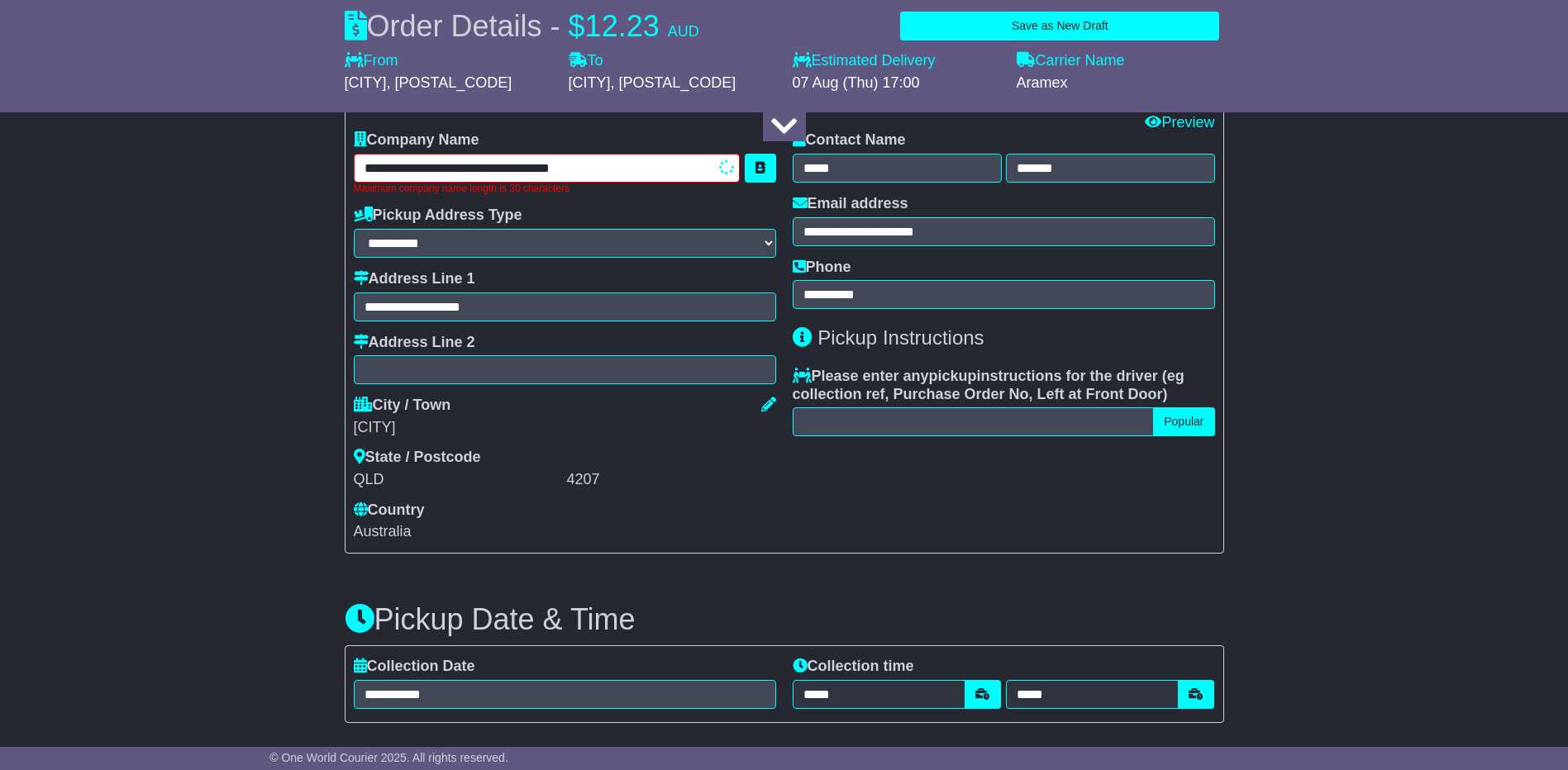 click on "**********" at bounding box center (547, 168) 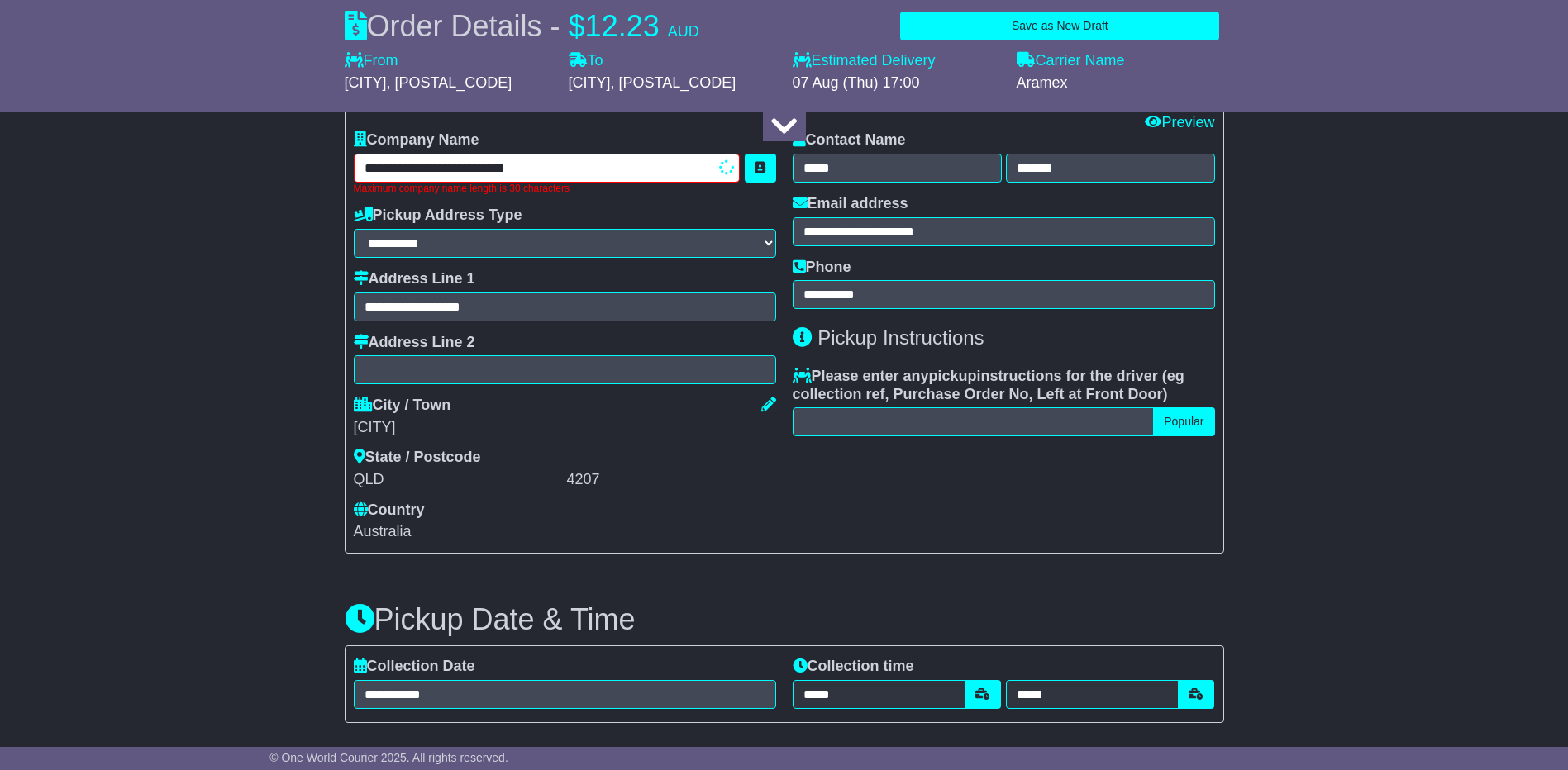 type on "**********" 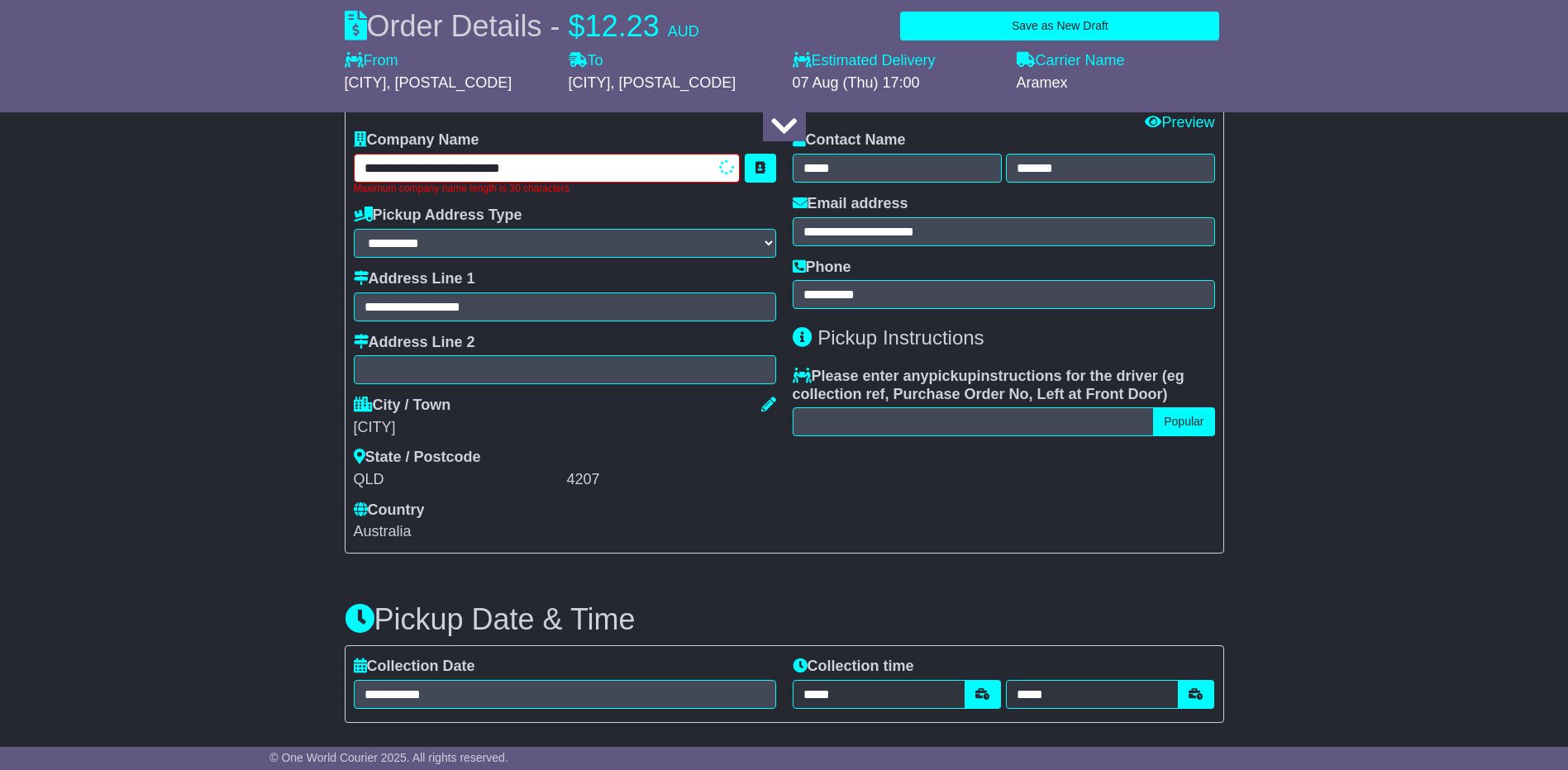 type on "**********" 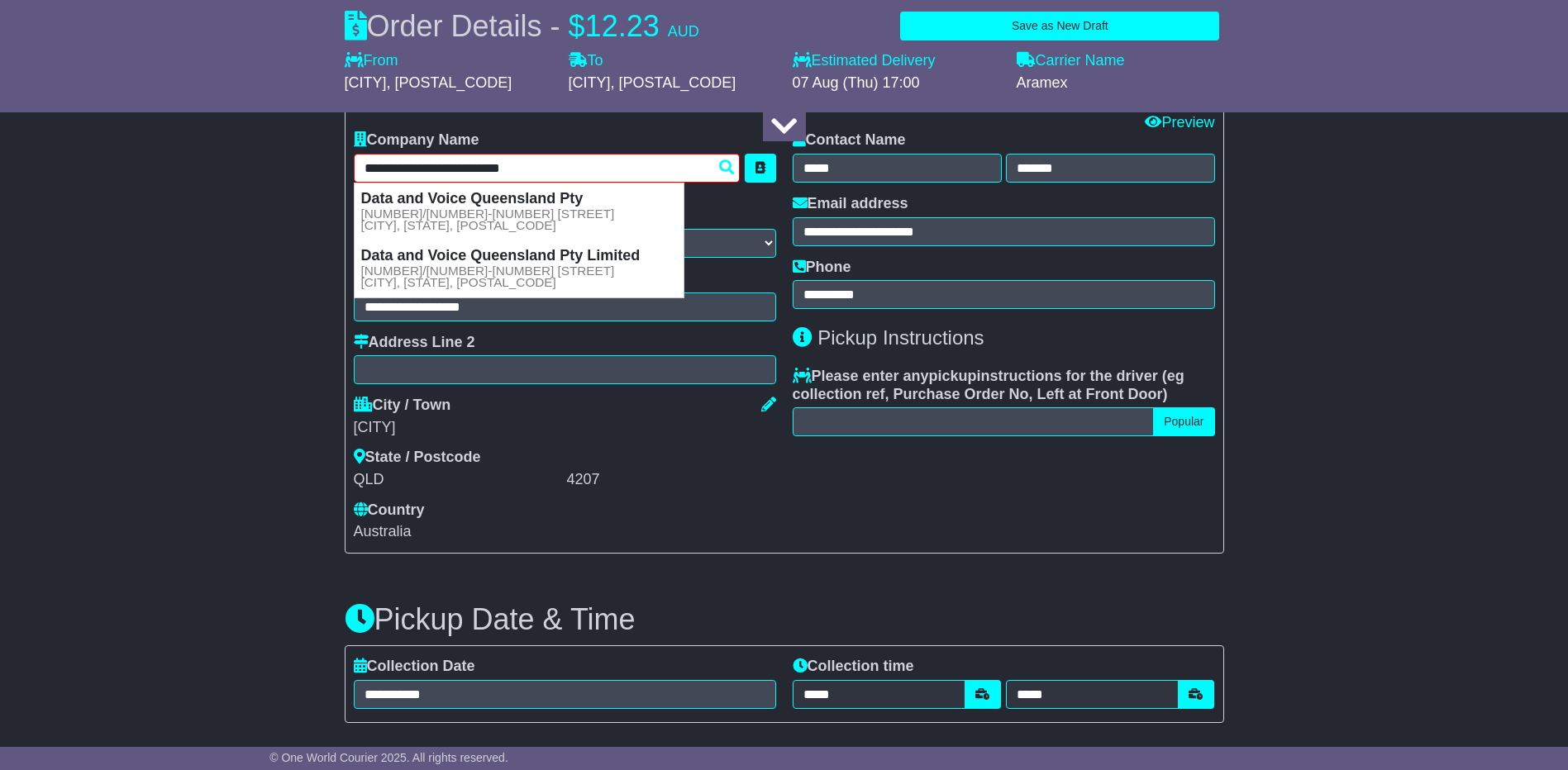 type 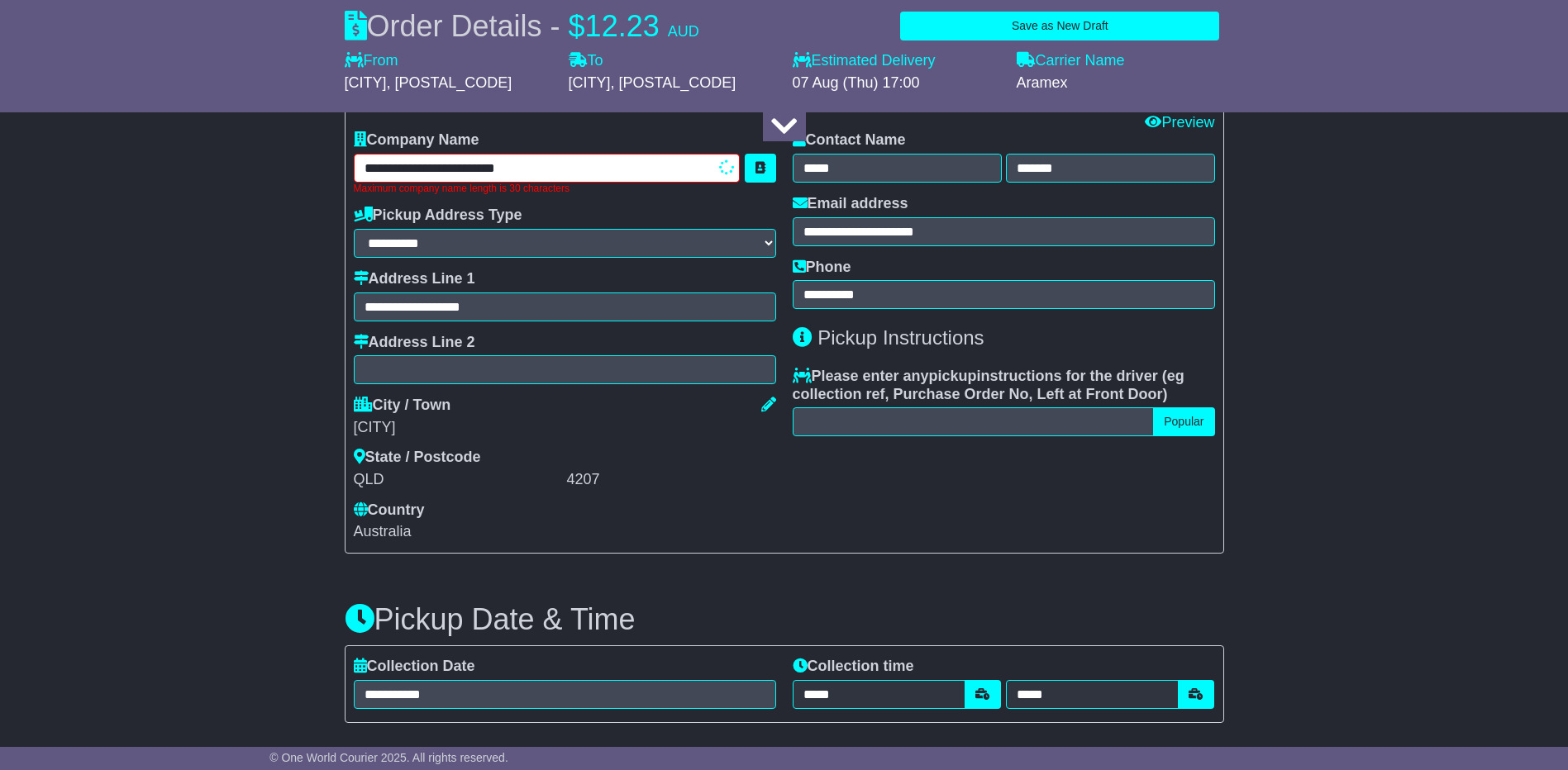 type on "**********" 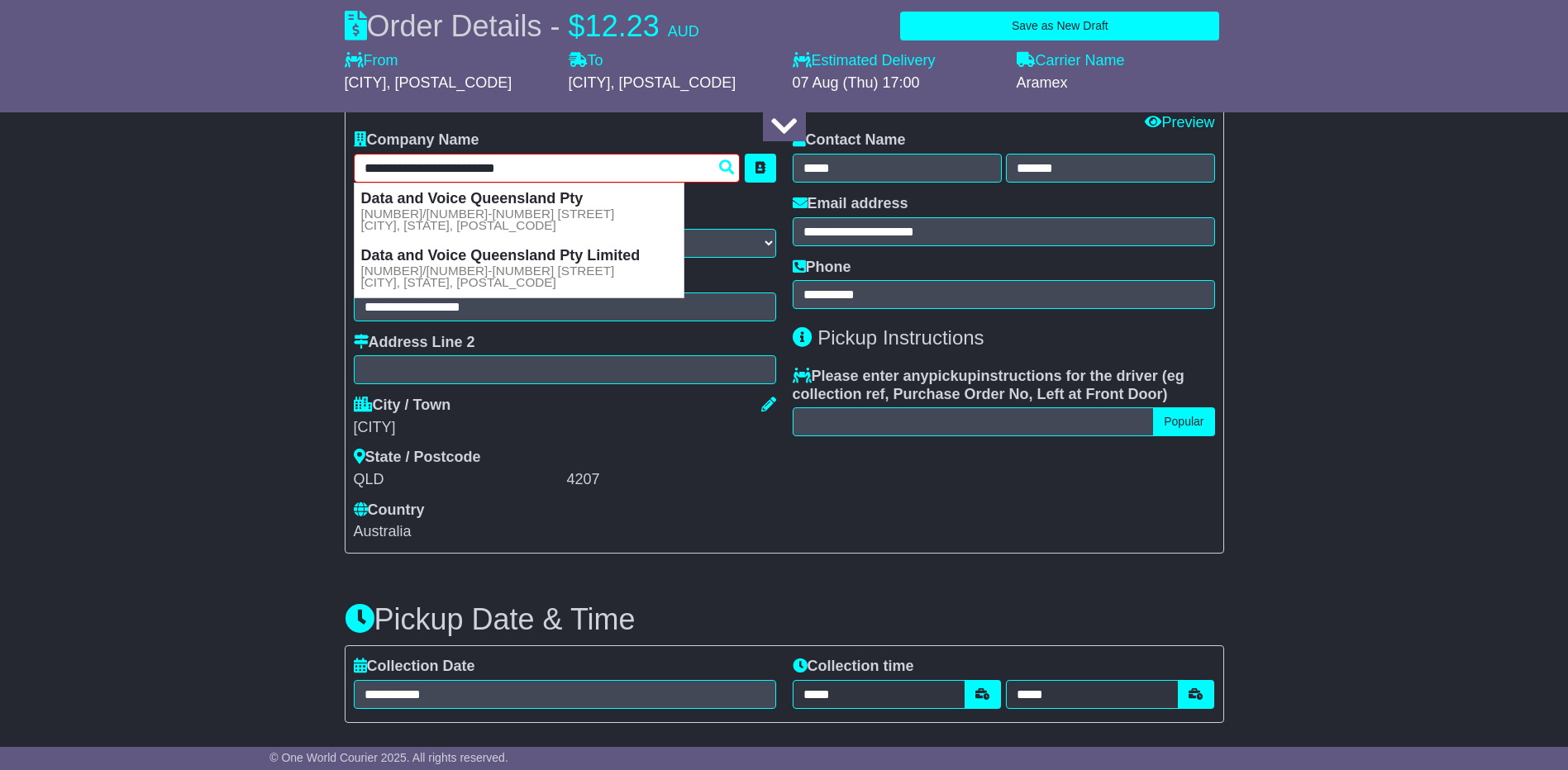 type on "**********" 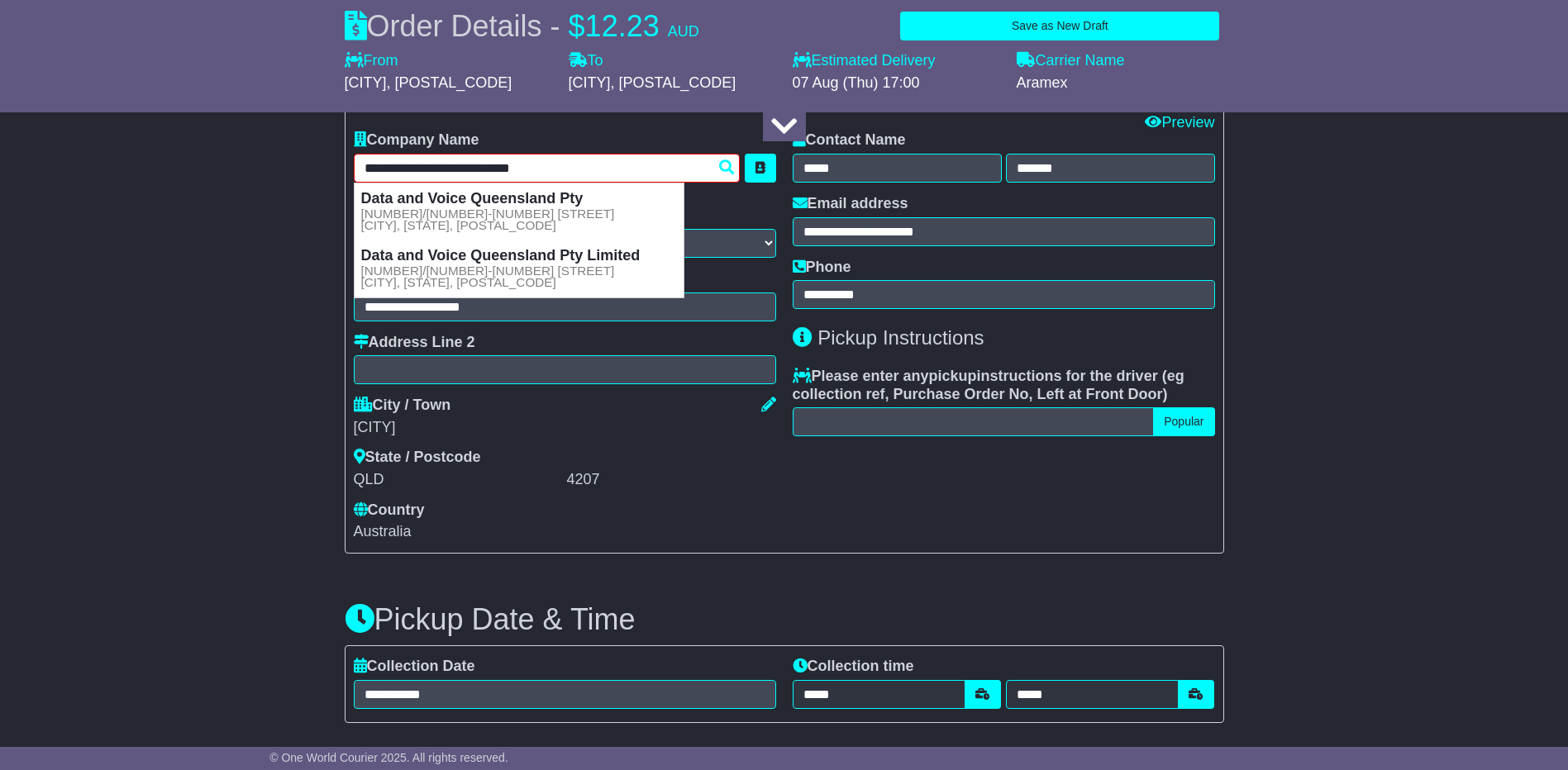 type 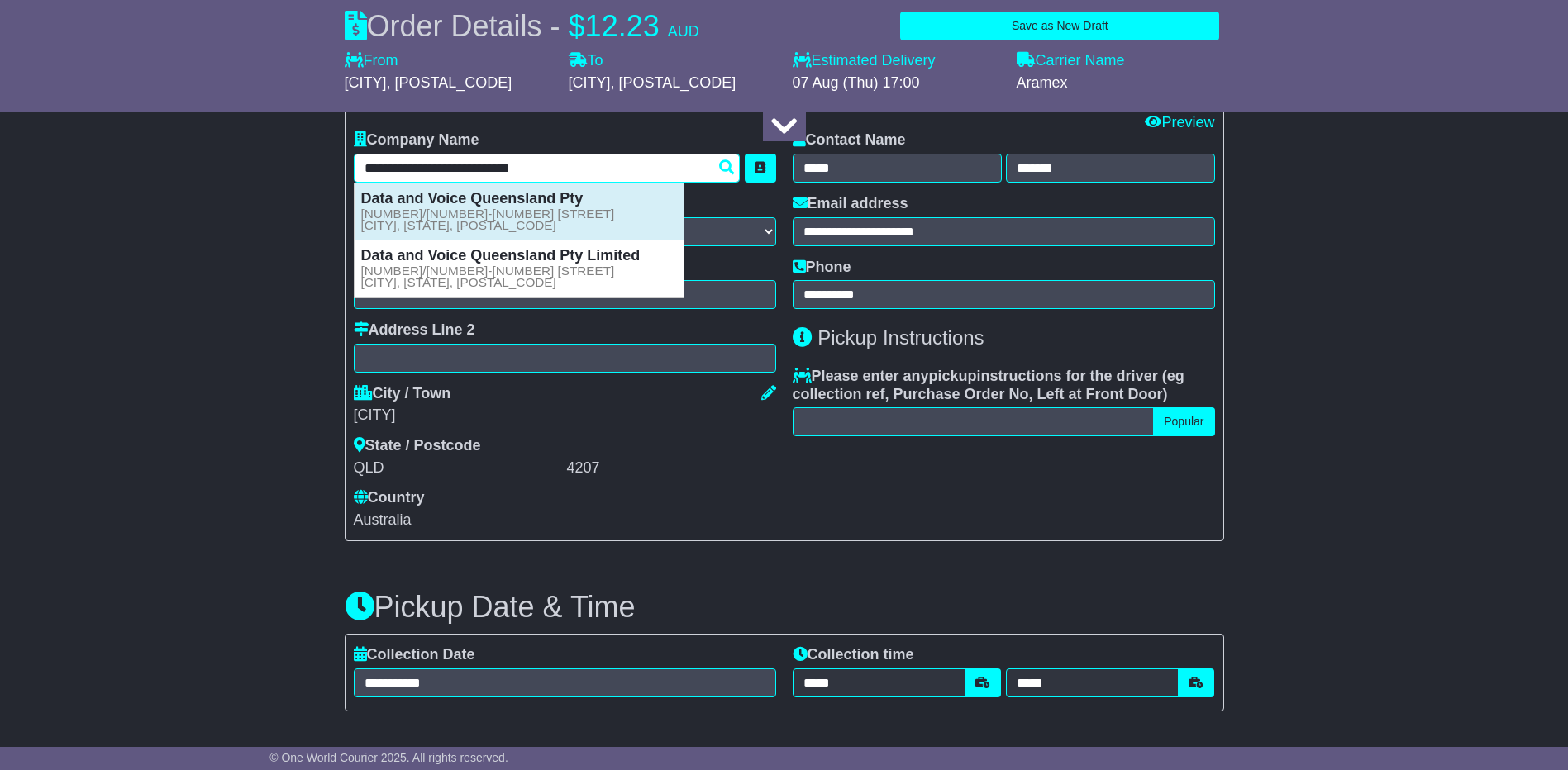 click on "Data and Voice Queensland Pty" at bounding box center (472, 198) 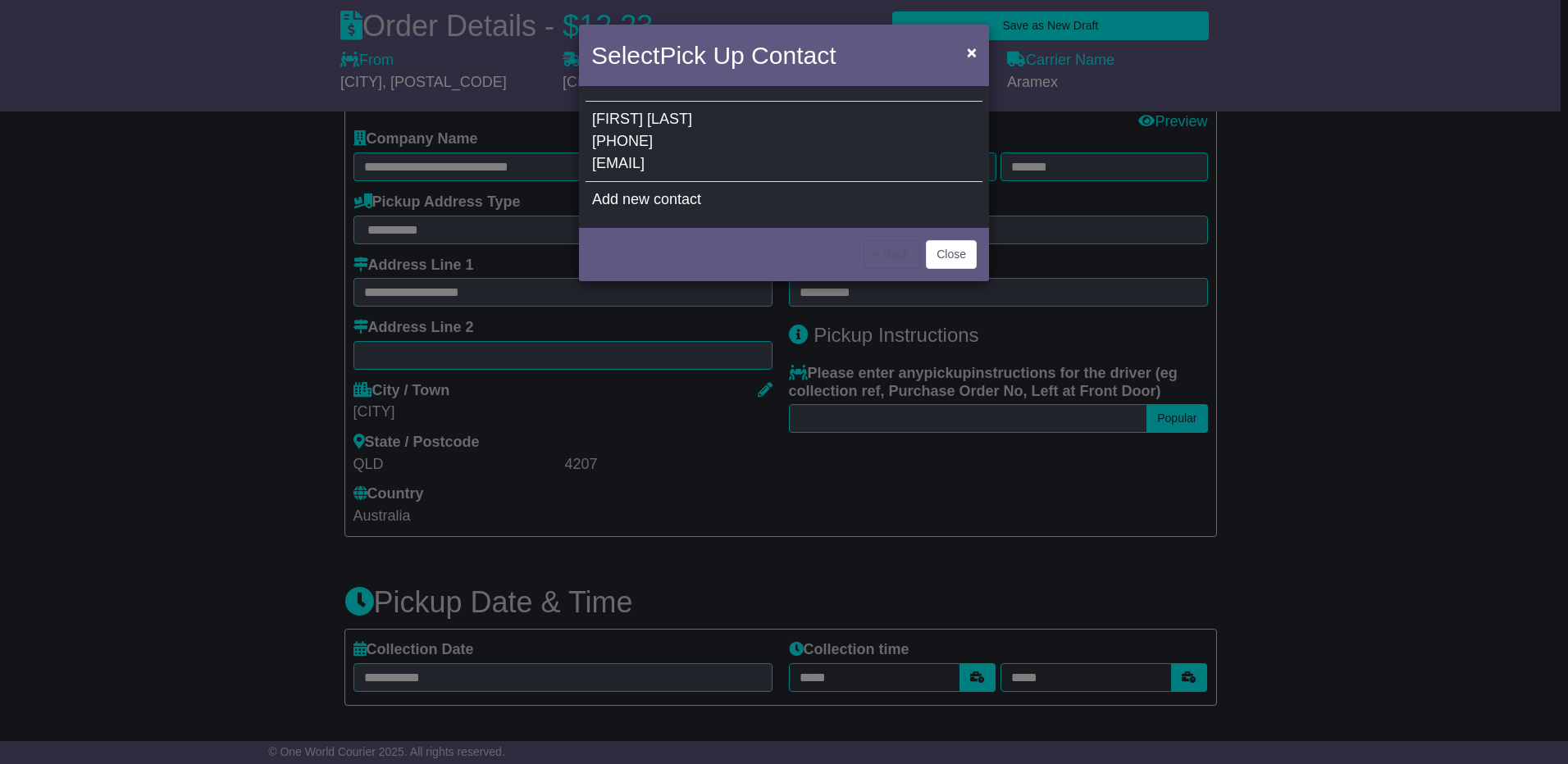 click on "[PHONE]" at bounding box center (622, 141) 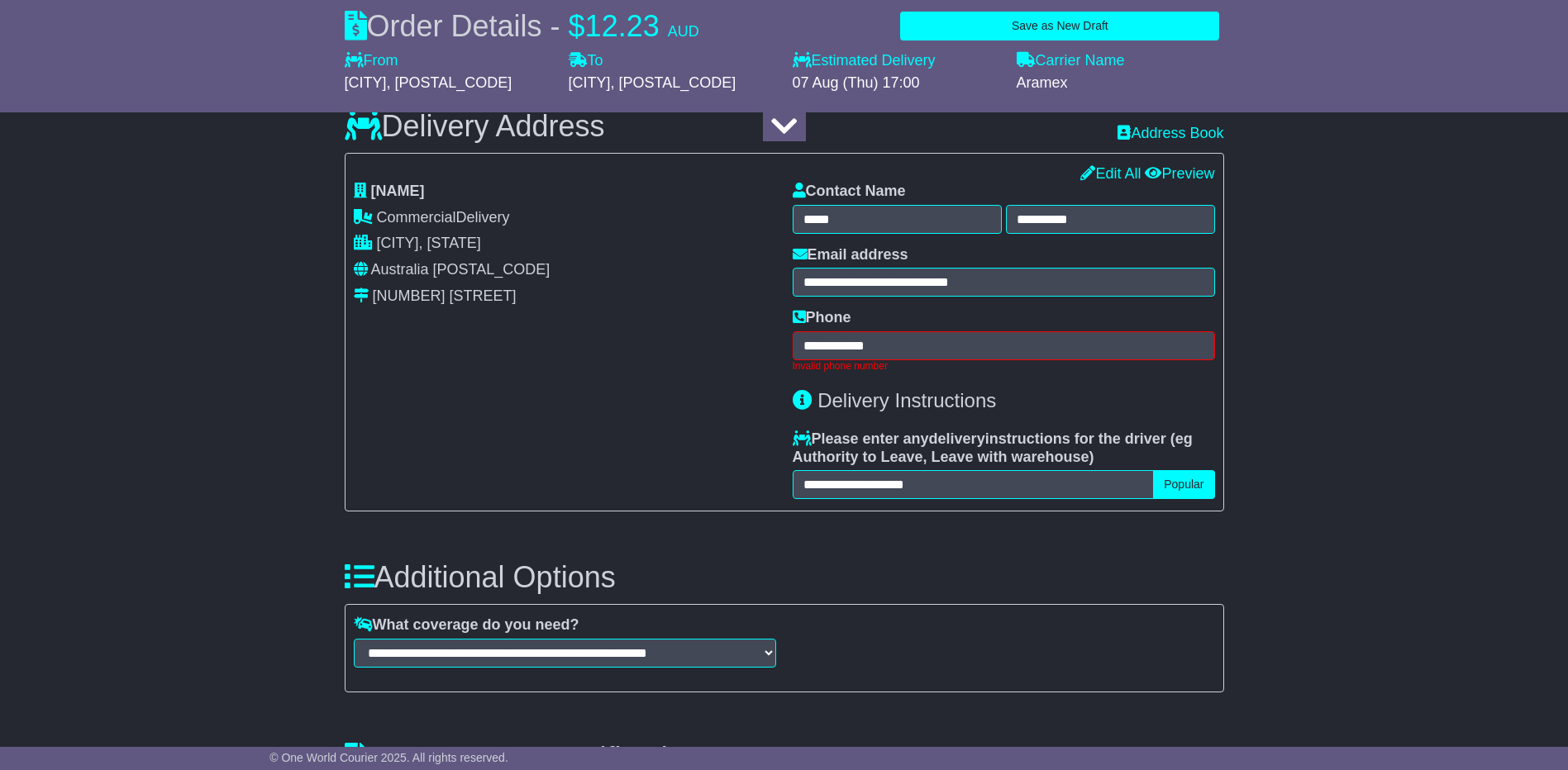 scroll, scrollTop: 1224, scrollLeft: 0, axis: vertical 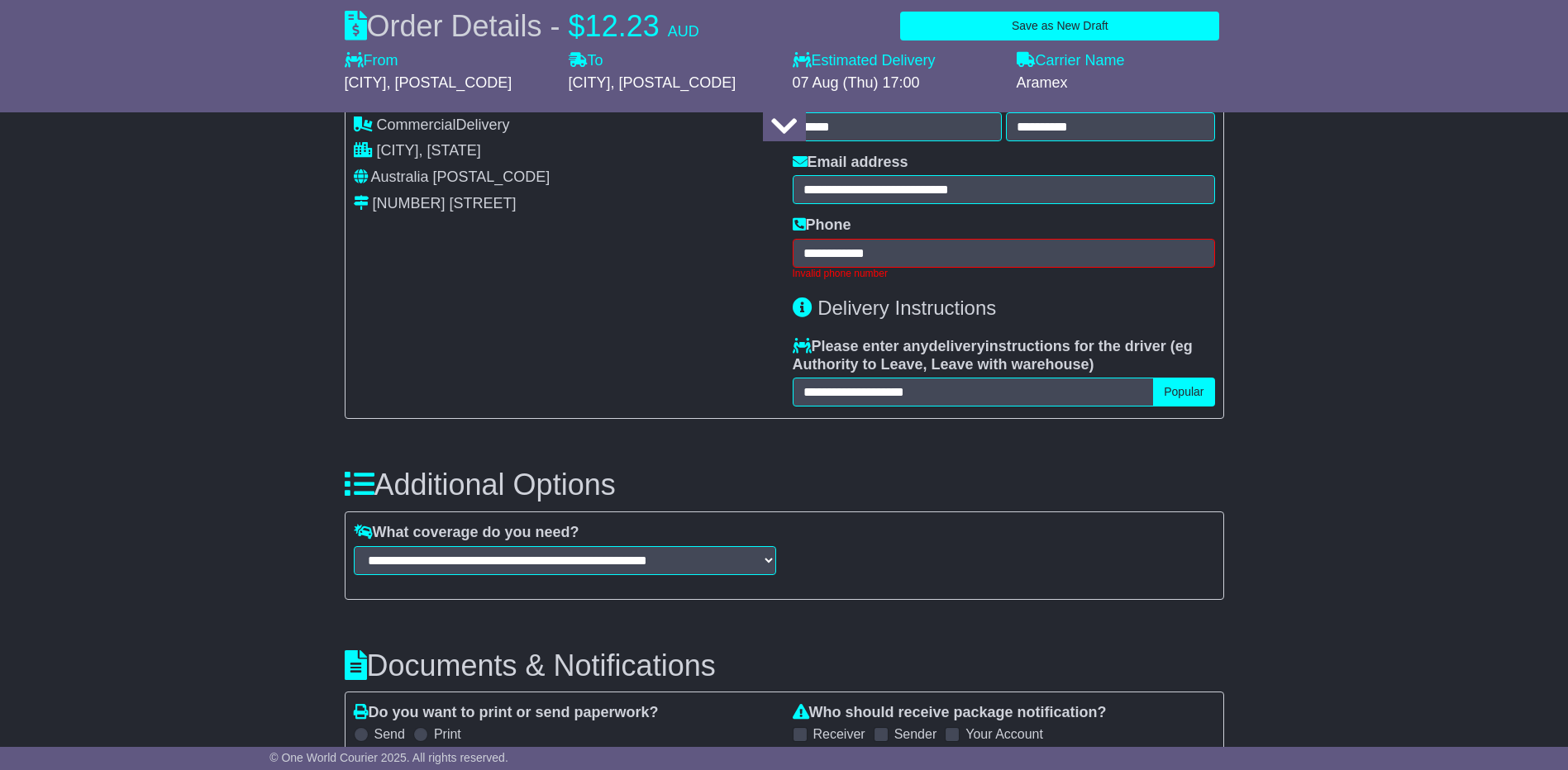 click on "Delivery Instructions" at bounding box center (907, 307) 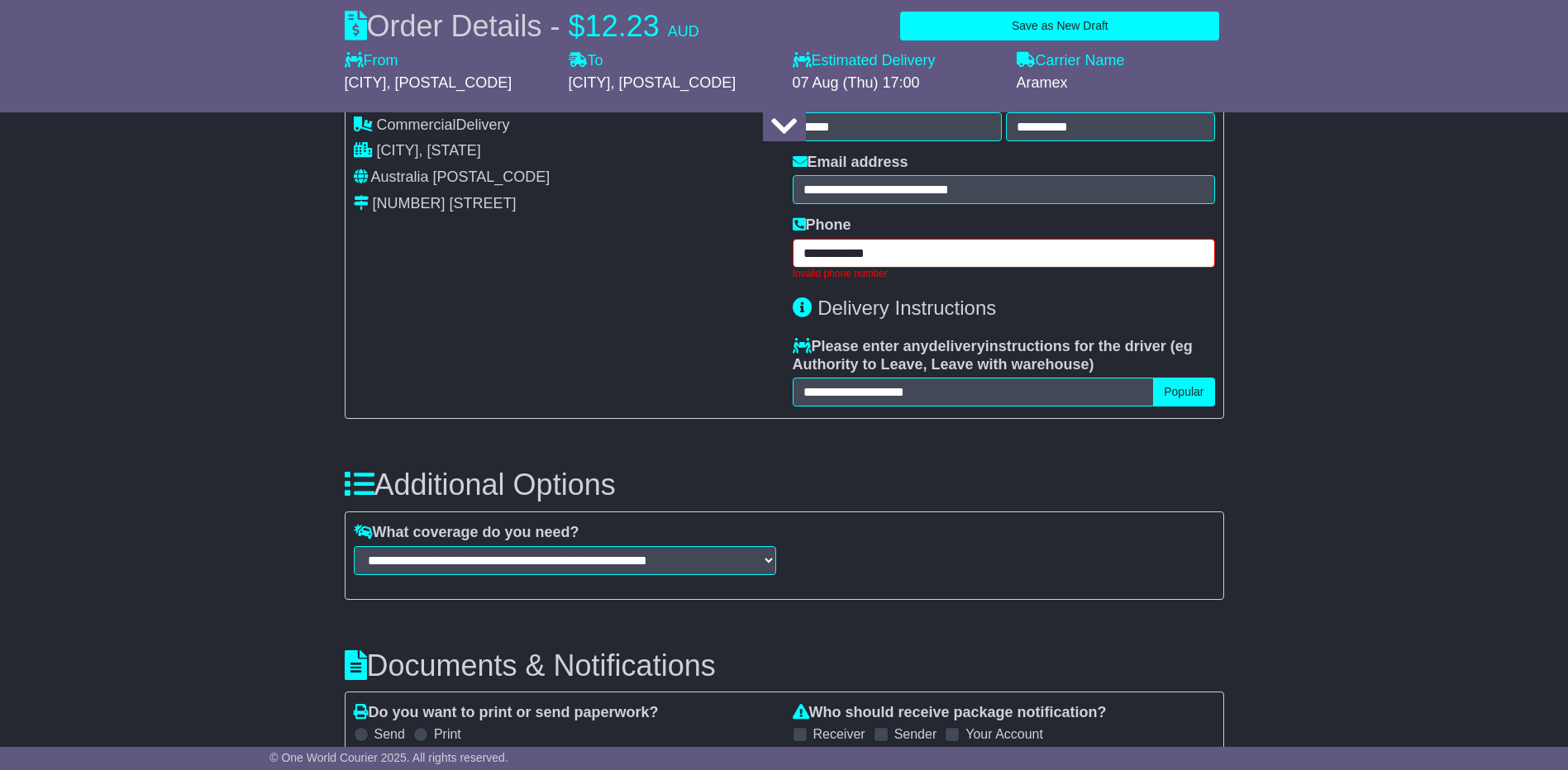 click on "**********" at bounding box center (1003, 253) 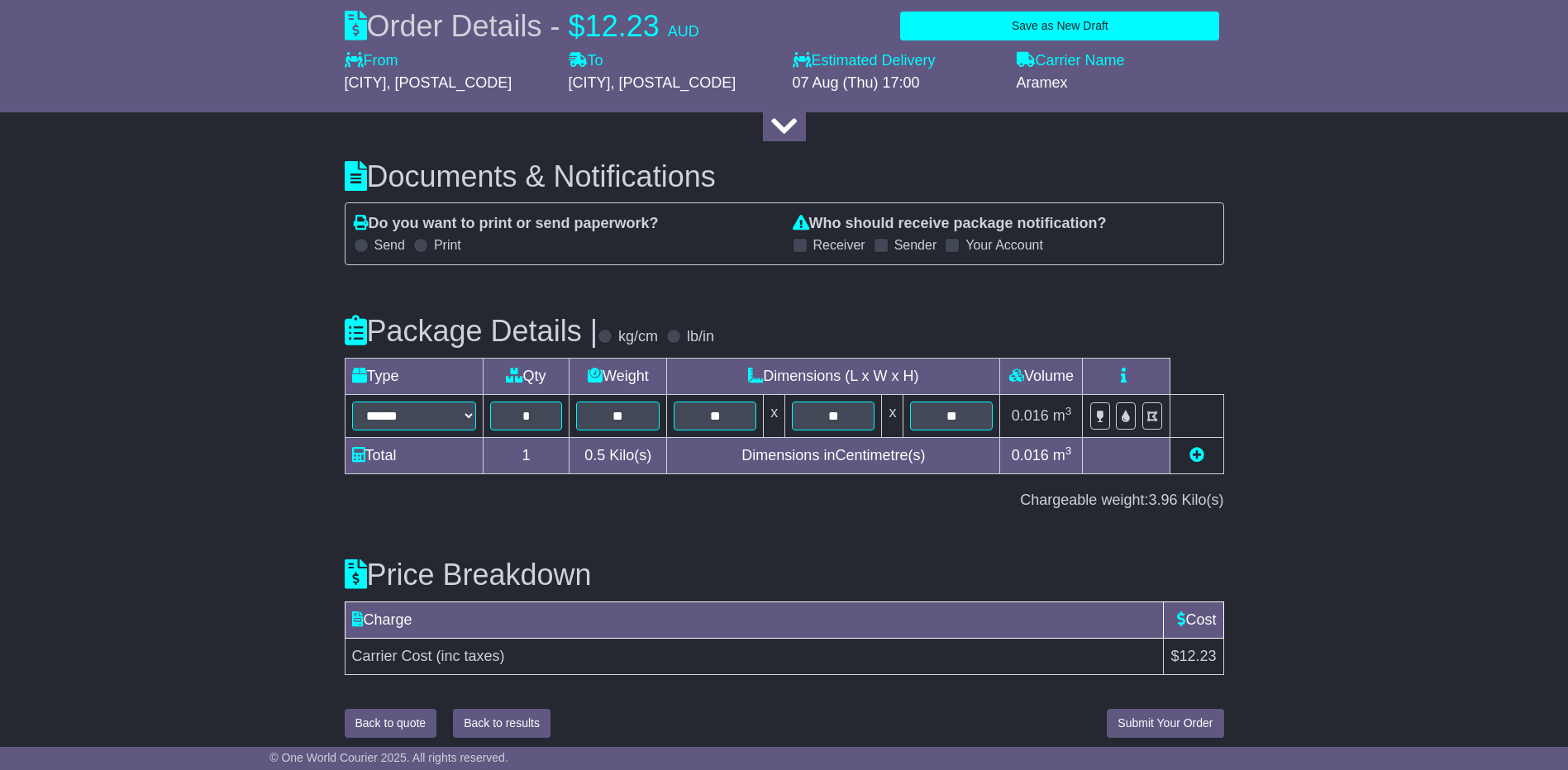 scroll, scrollTop: 1722, scrollLeft: 0, axis: vertical 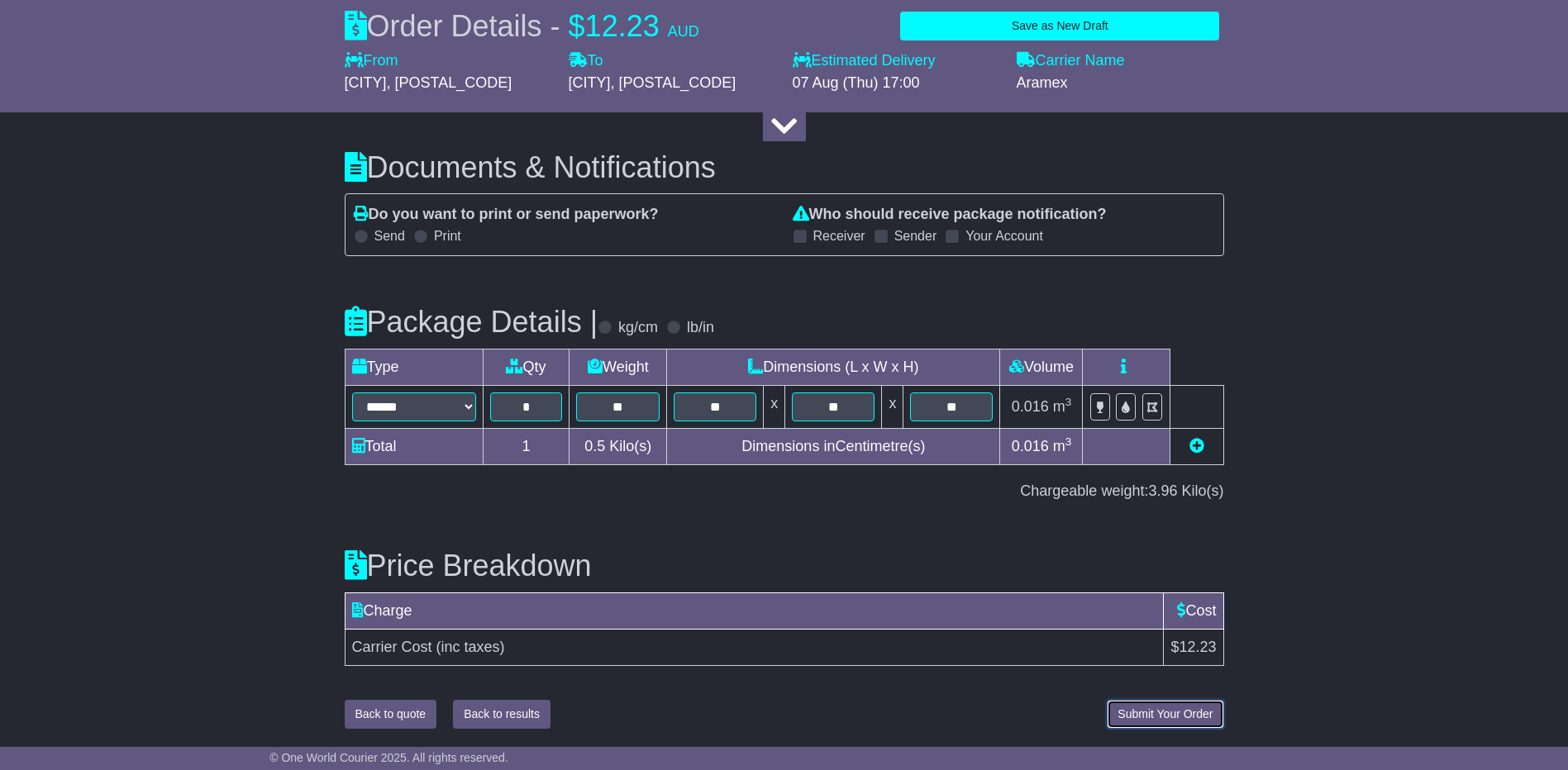 click on "Submit Your Order" at bounding box center [1165, 714] 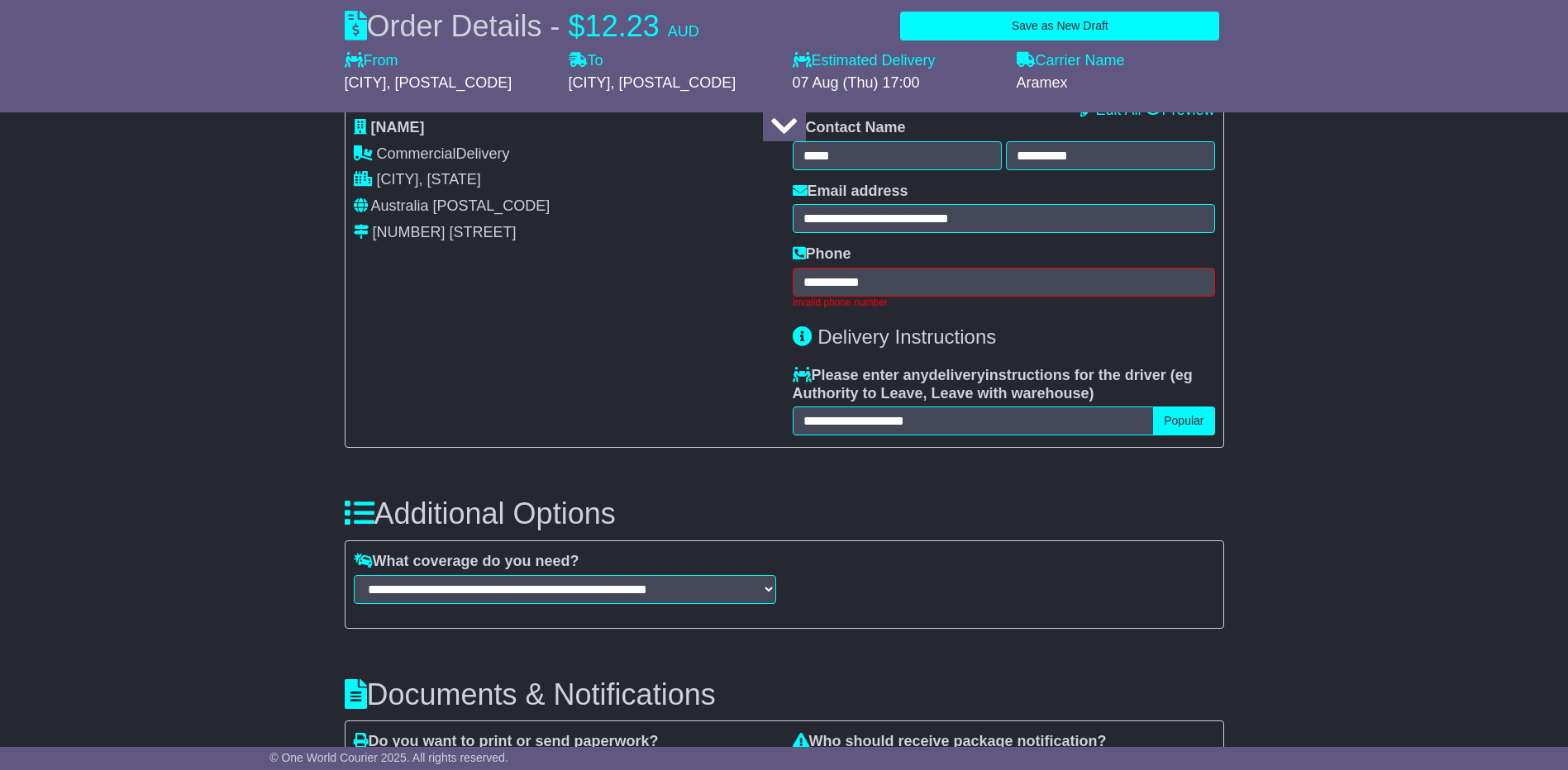 scroll, scrollTop: 978, scrollLeft: 0, axis: vertical 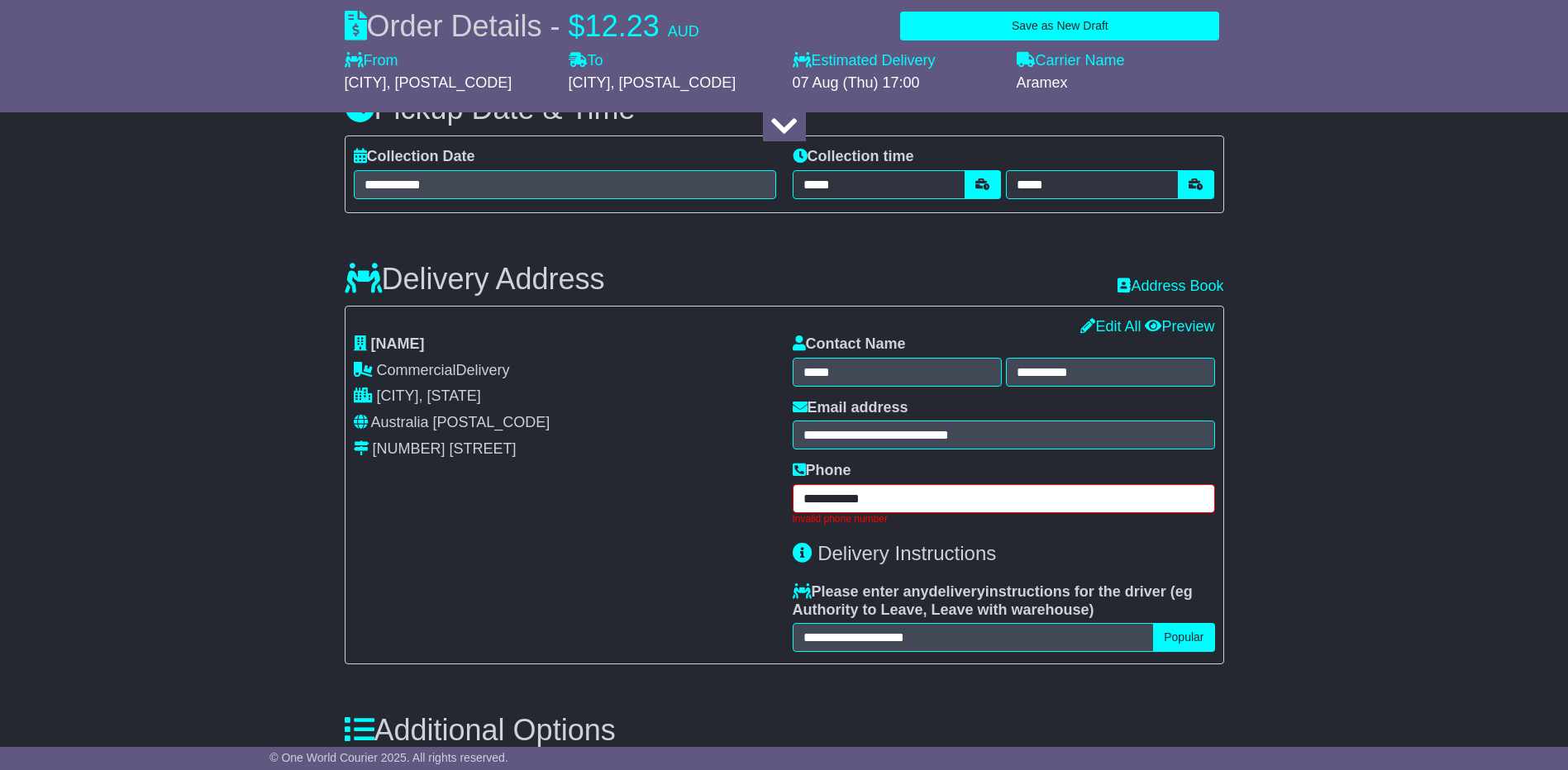 drag, startPoint x: 907, startPoint y: 501, endPoint x: 751, endPoint y: 489, distance: 156.4609 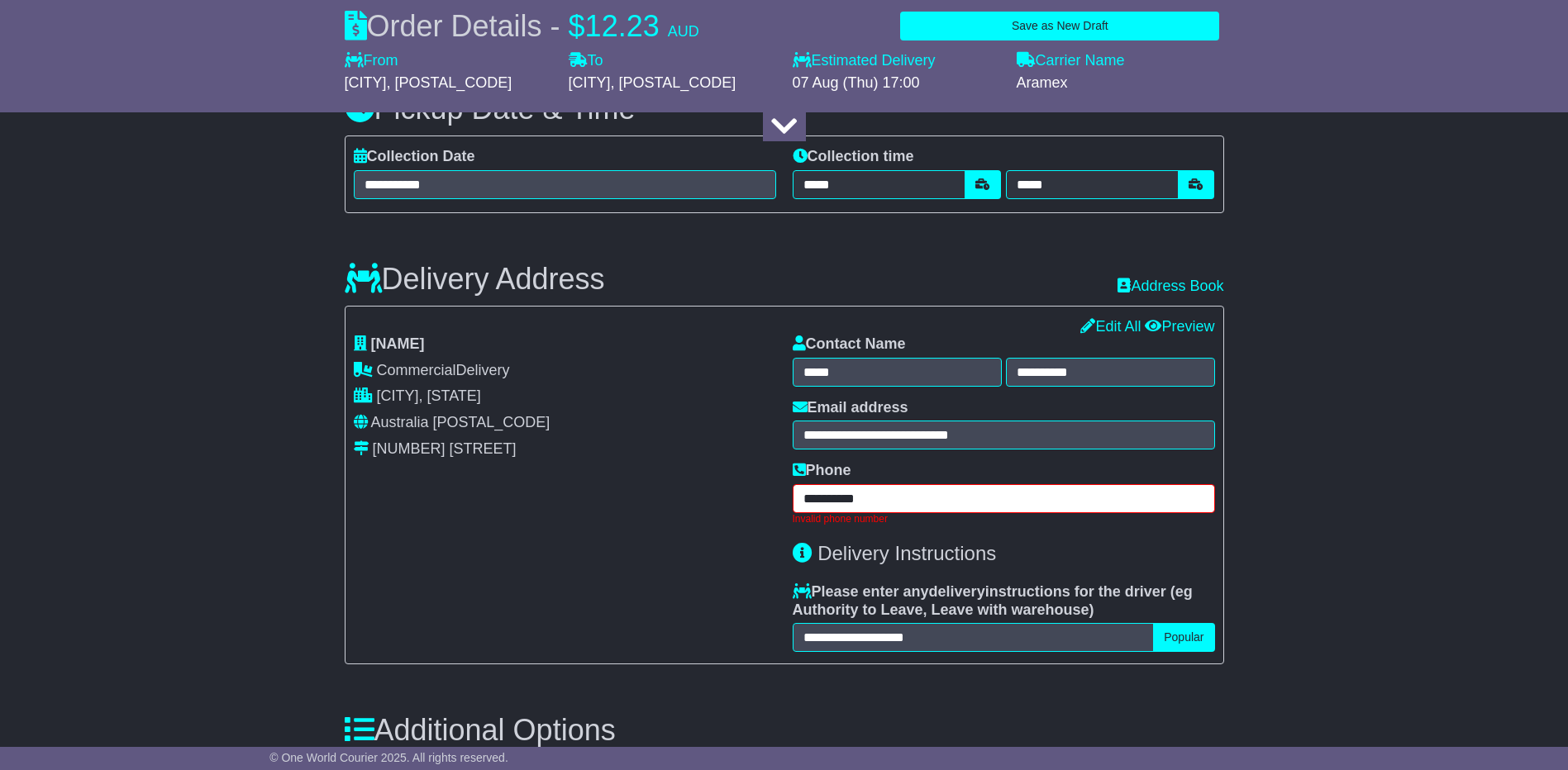 type on "**********" 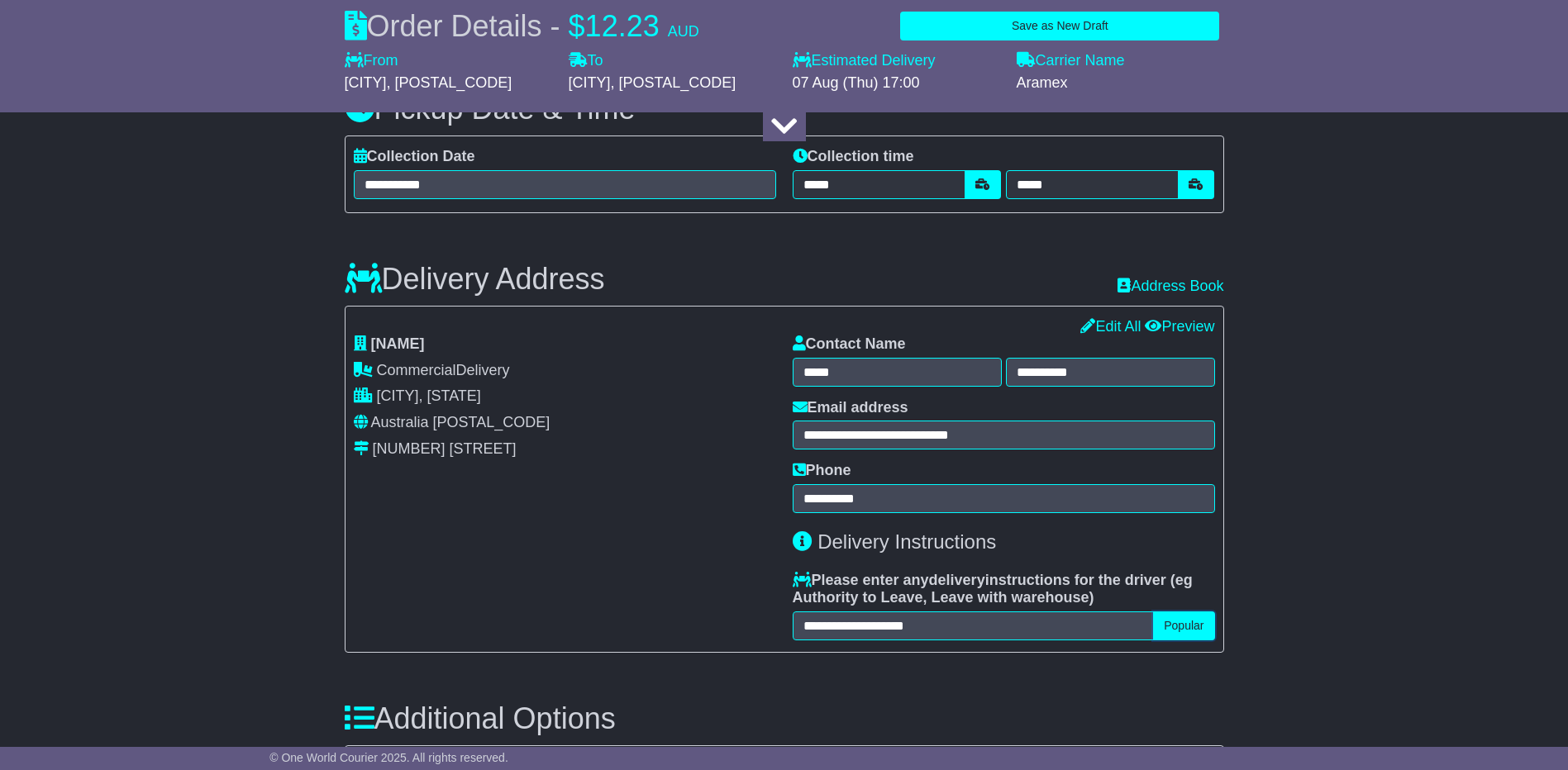 type 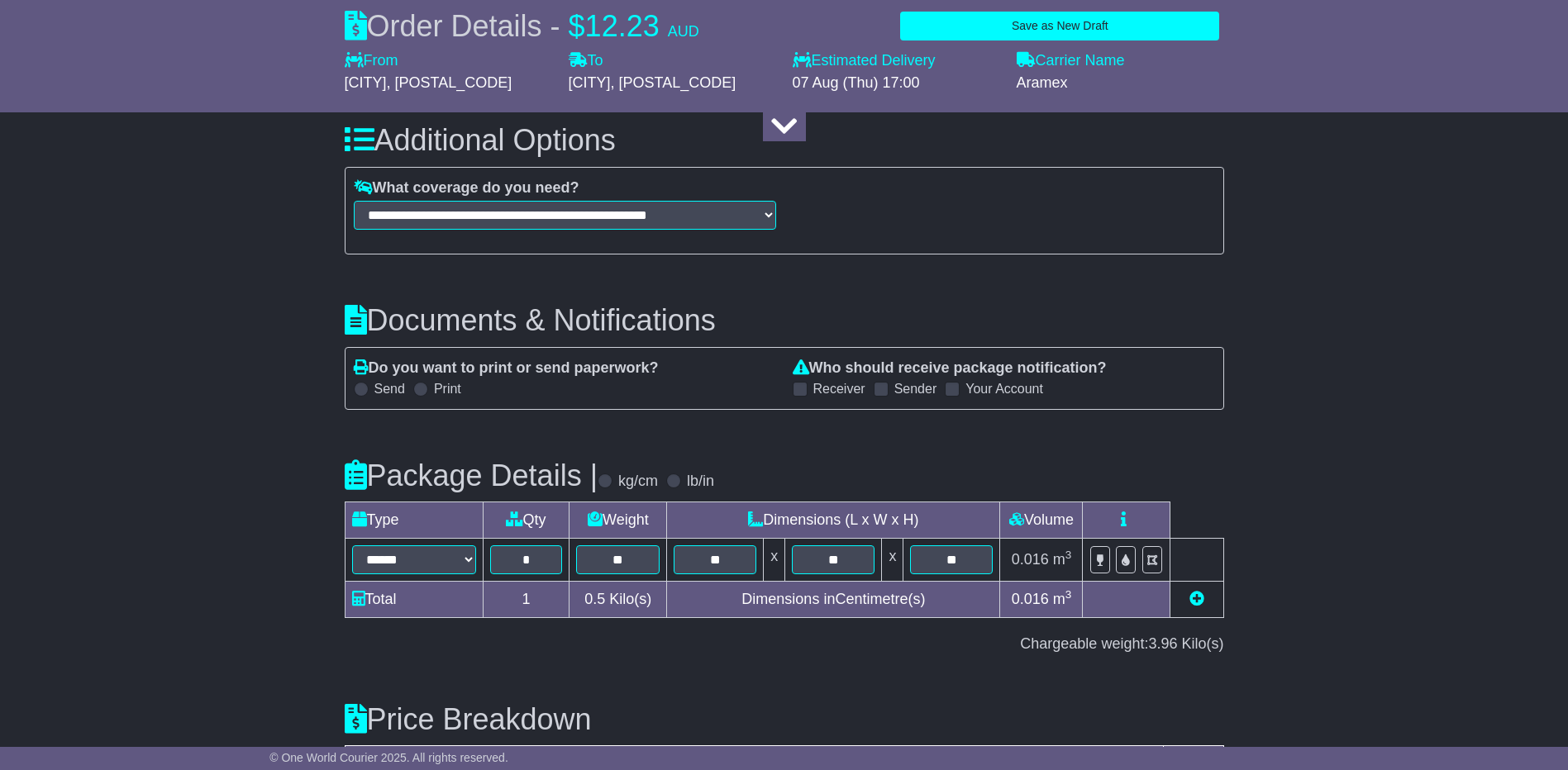 scroll, scrollTop: 1709, scrollLeft: 0, axis: vertical 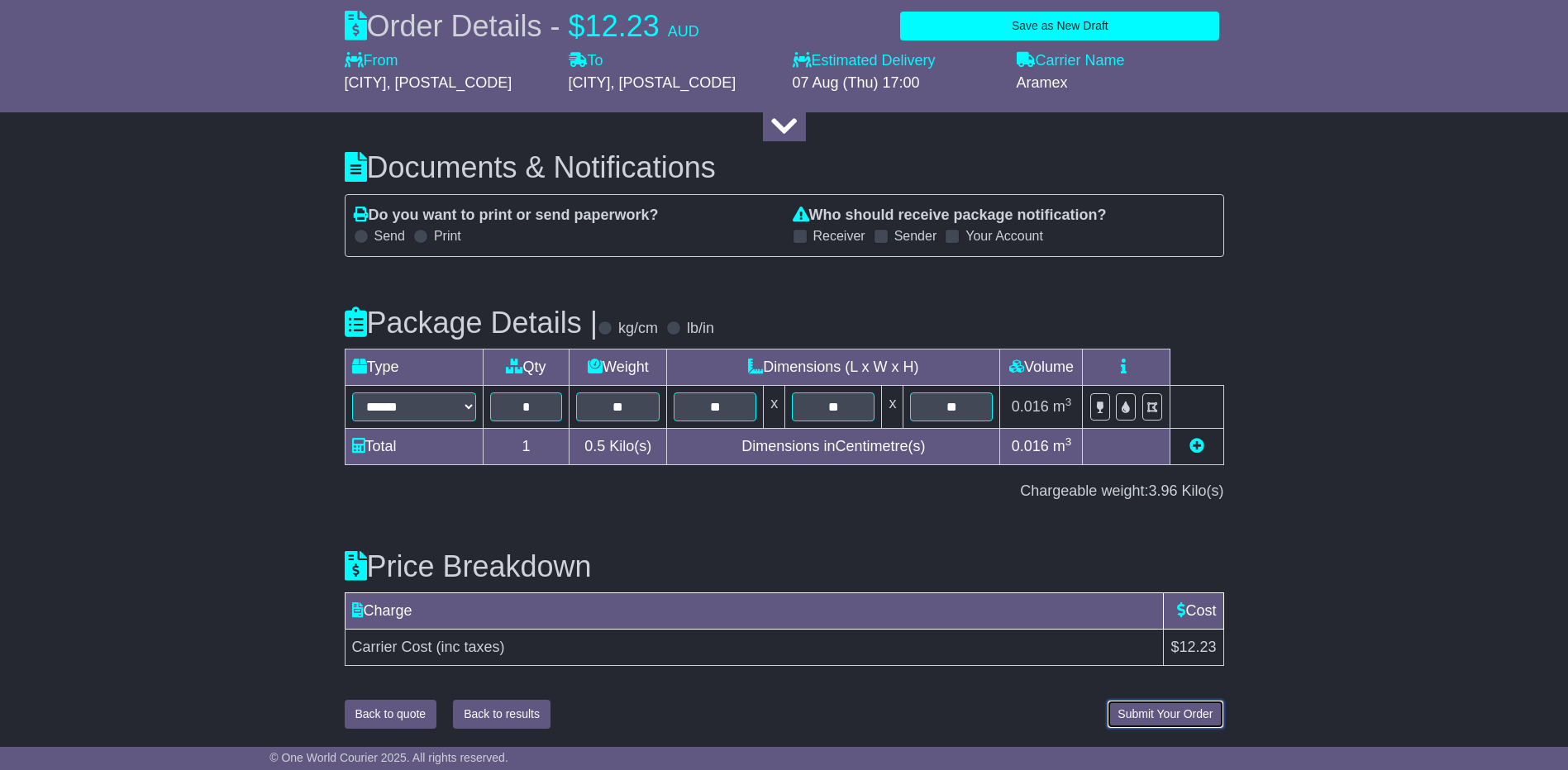 click on "Submit Your Order" at bounding box center [1165, 714] 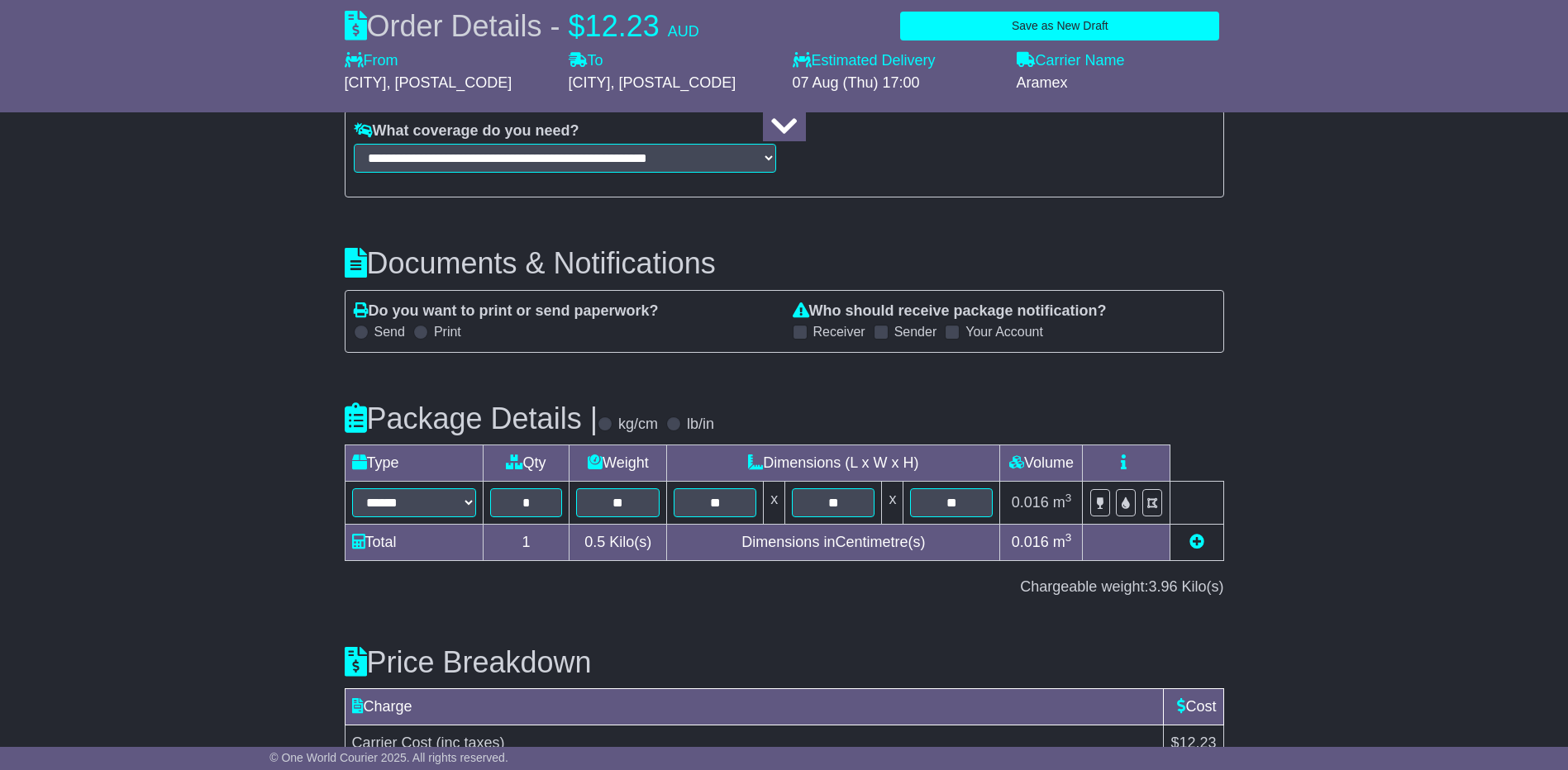 scroll, scrollTop: 1709, scrollLeft: 0, axis: vertical 